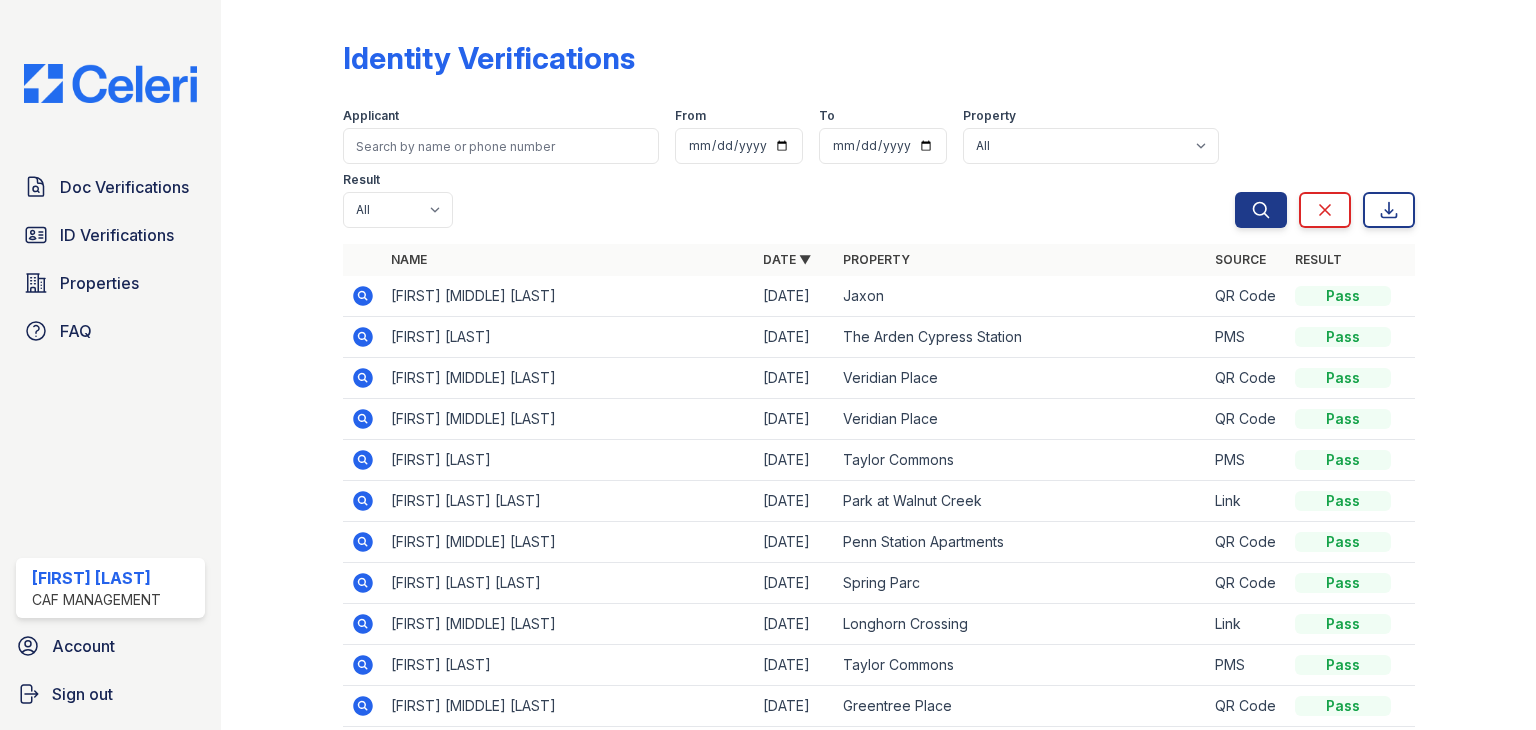 scroll, scrollTop: 0, scrollLeft: 0, axis: both 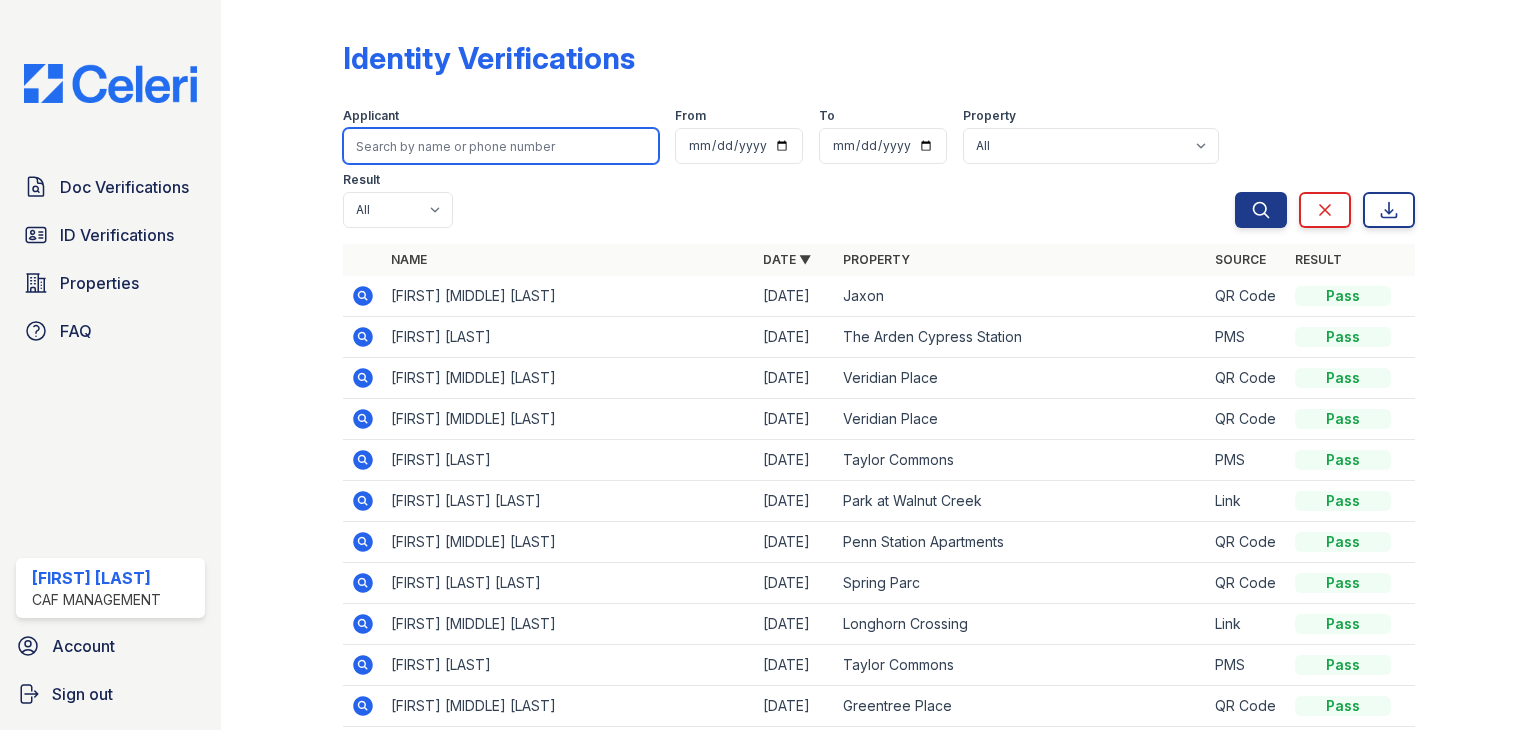 click at bounding box center [501, 146] 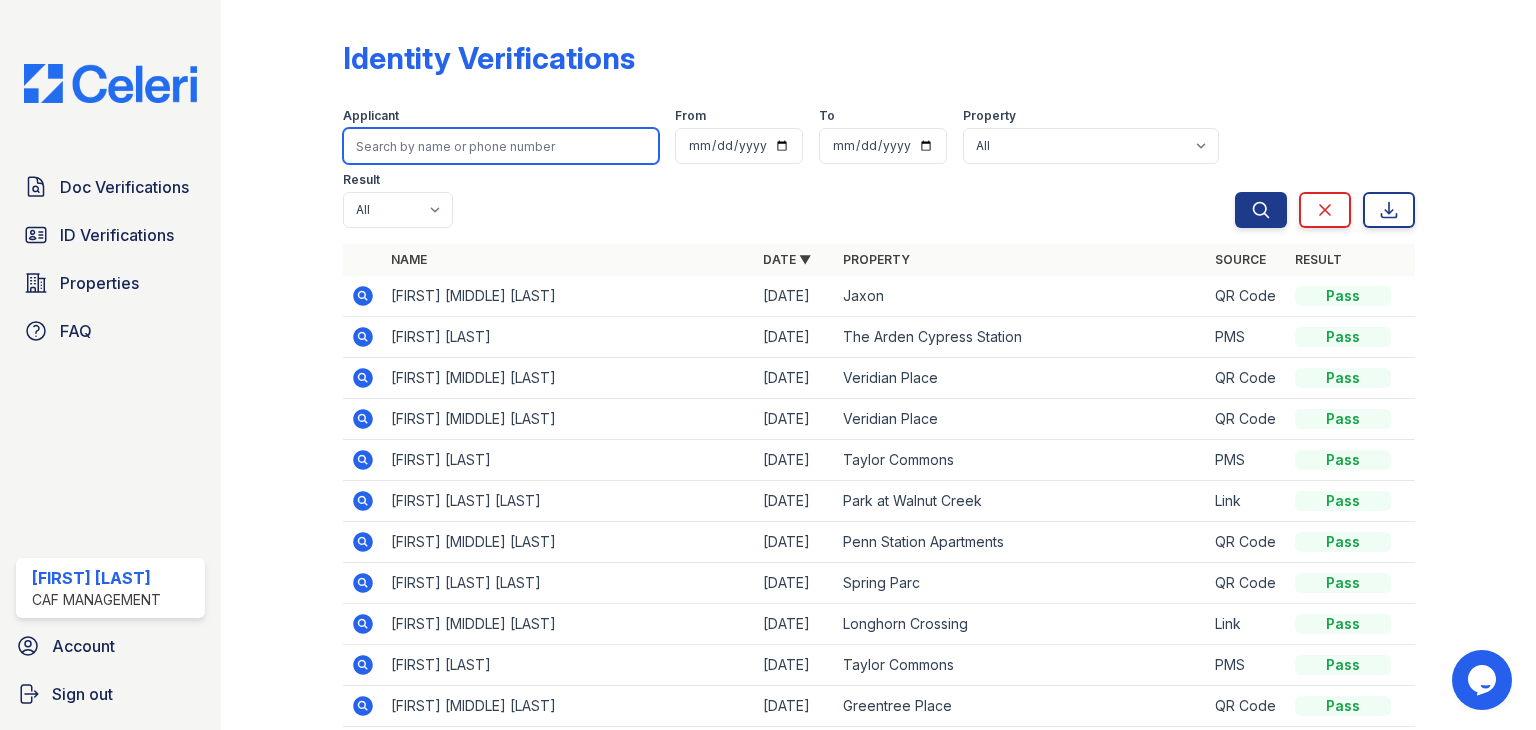 scroll, scrollTop: 0, scrollLeft: 0, axis: both 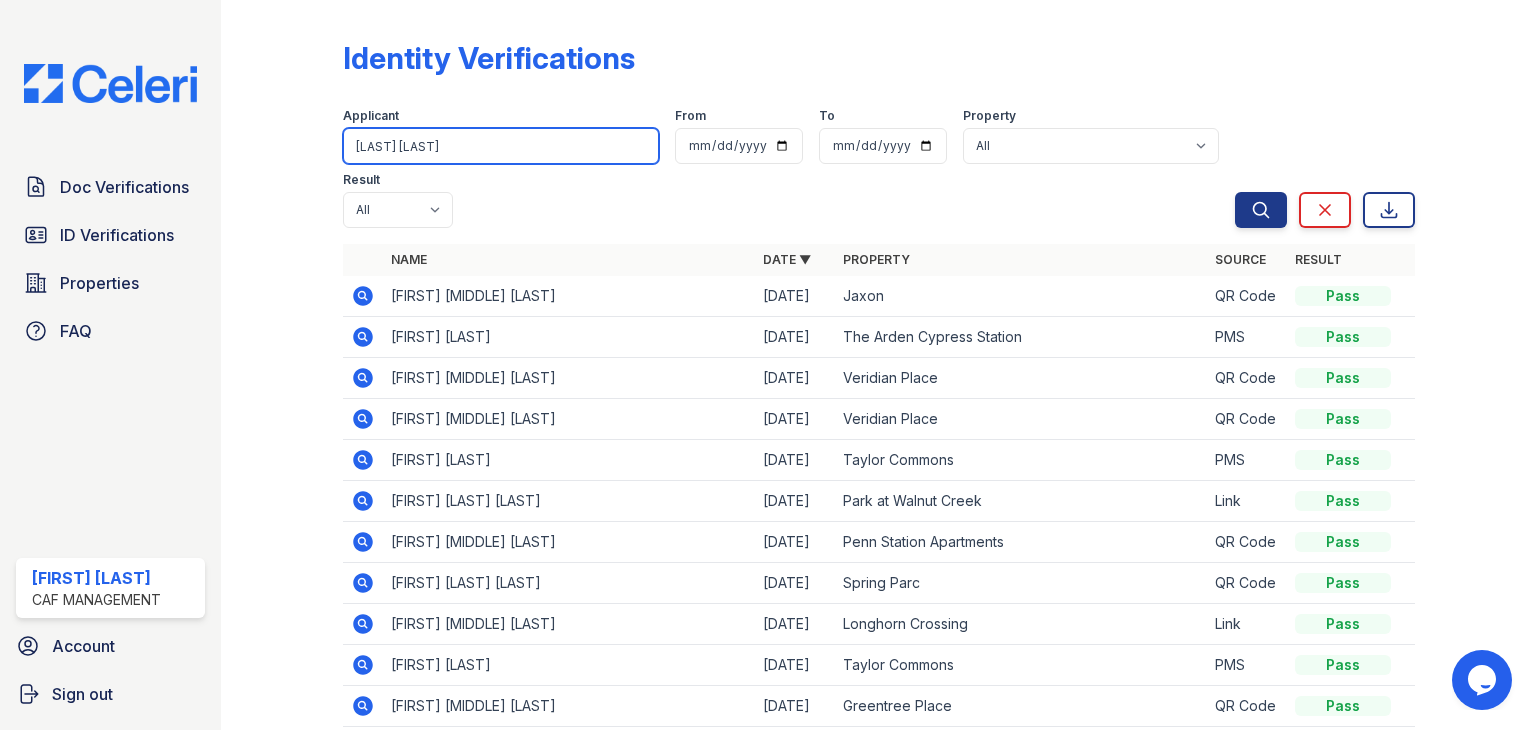 type on "lee perry" 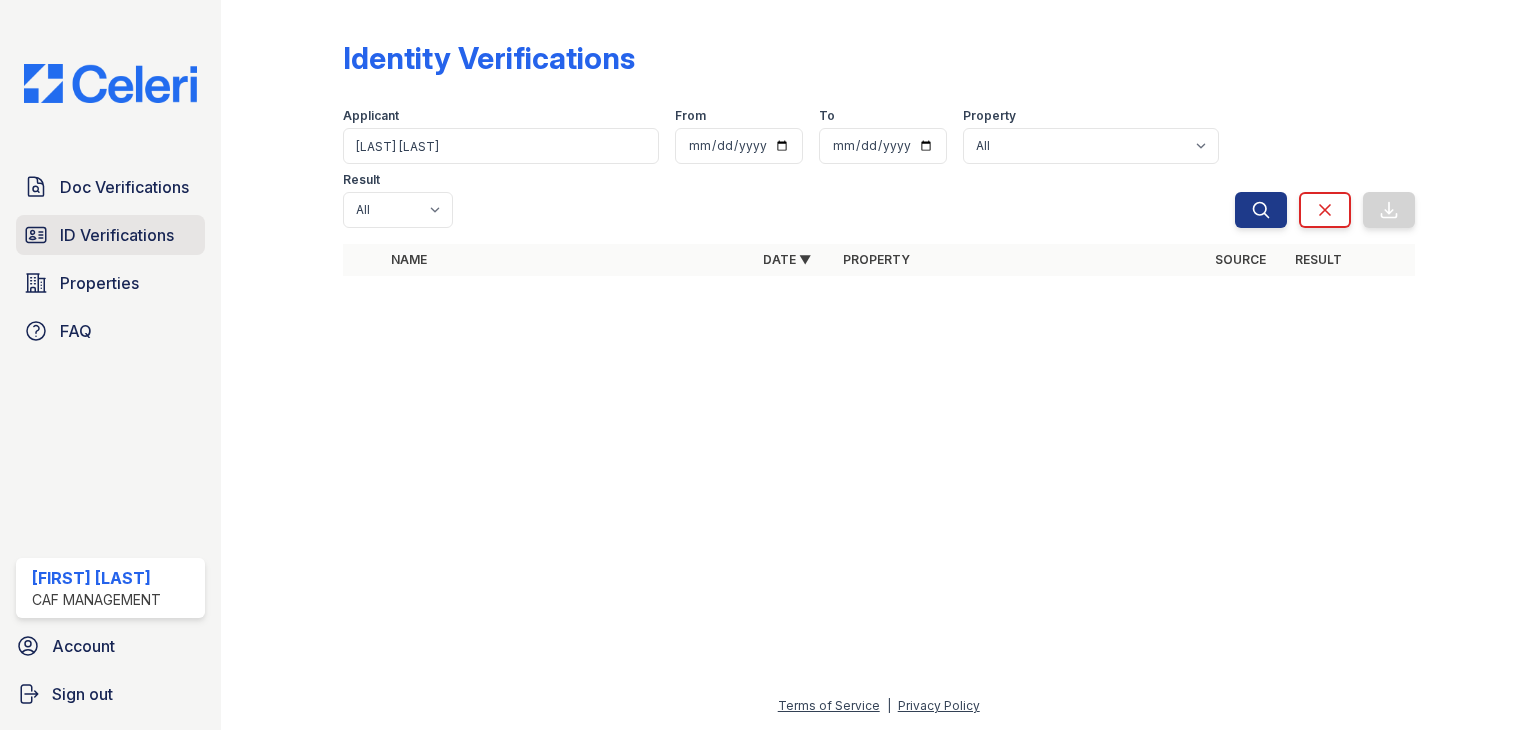 click on "ID Verifications" at bounding box center (117, 235) 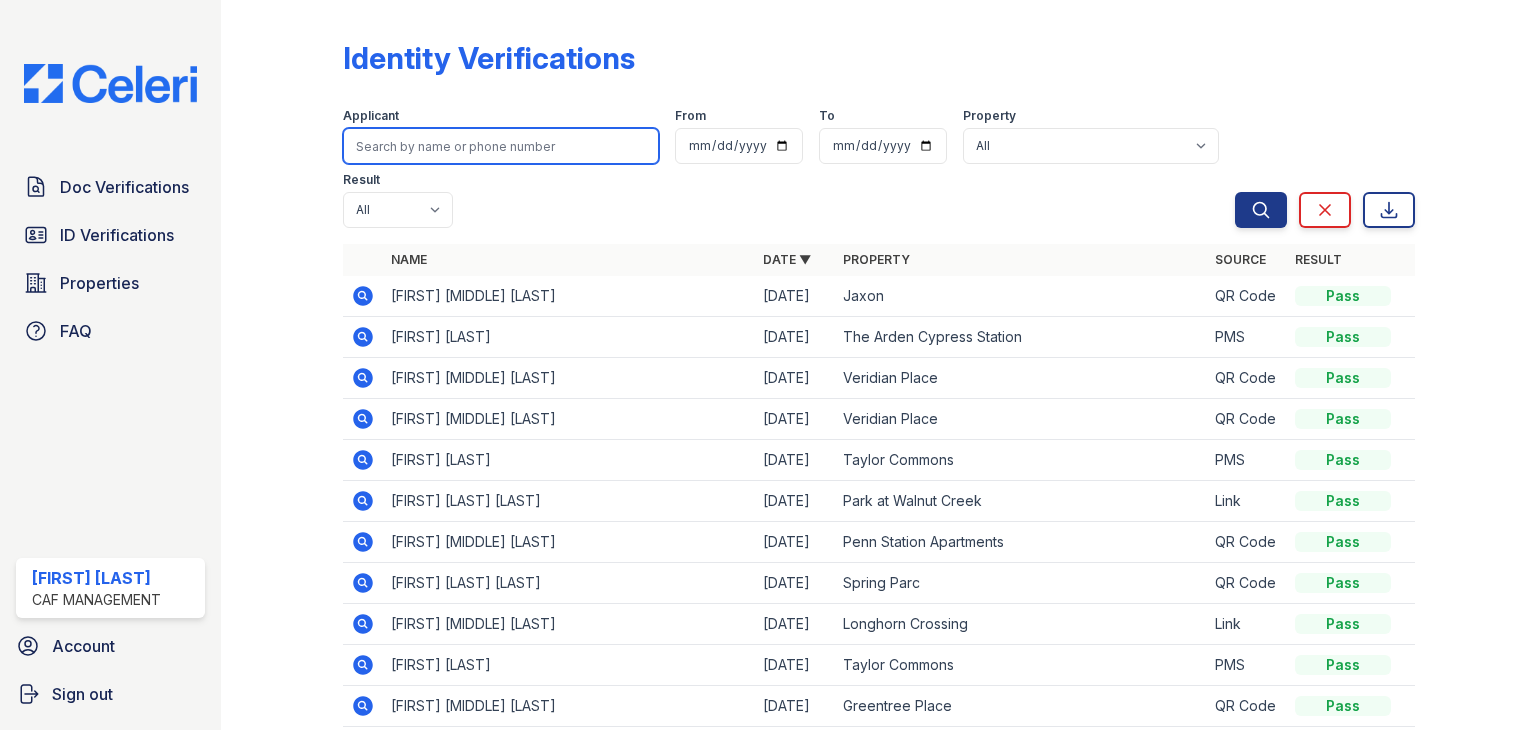 click at bounding box center (501, 146) 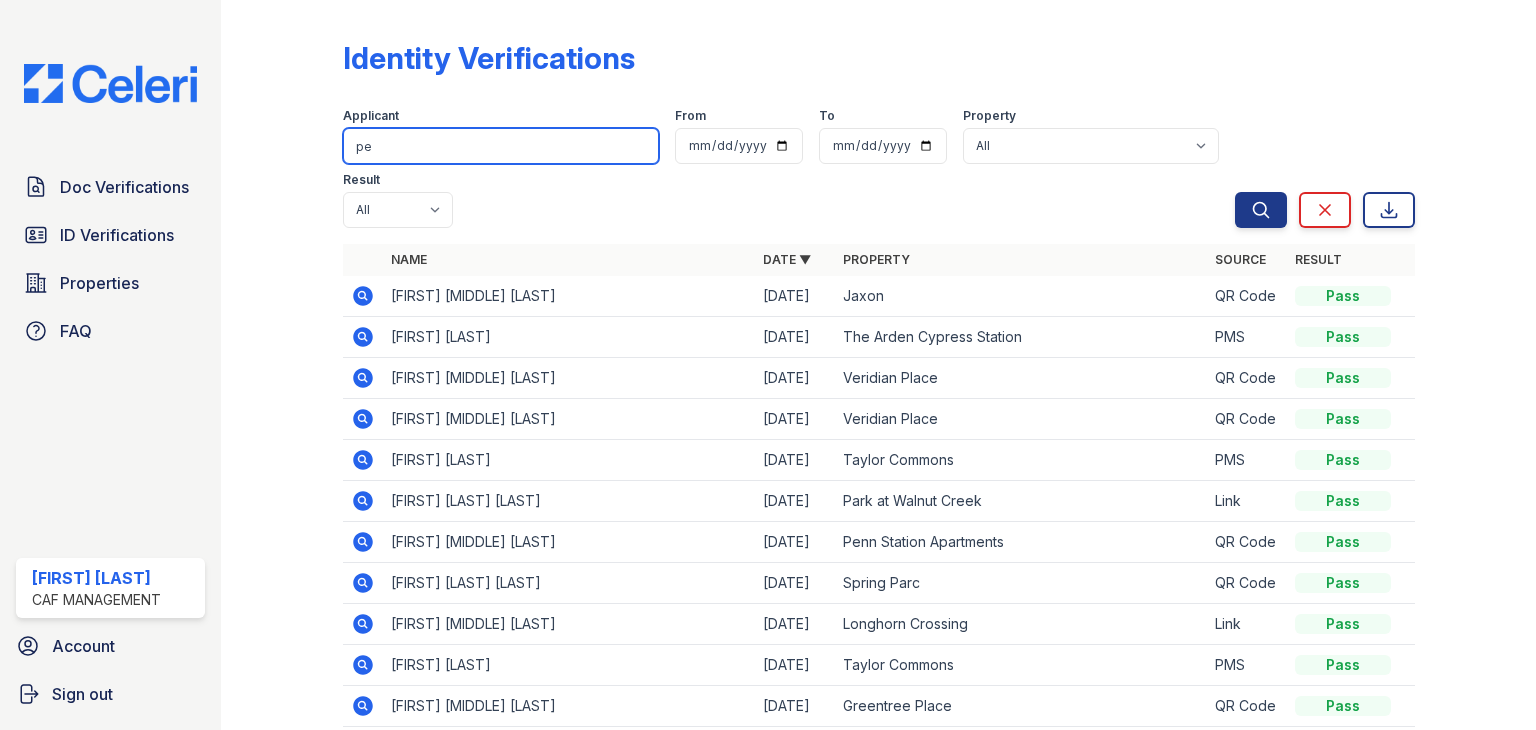 type on "p" 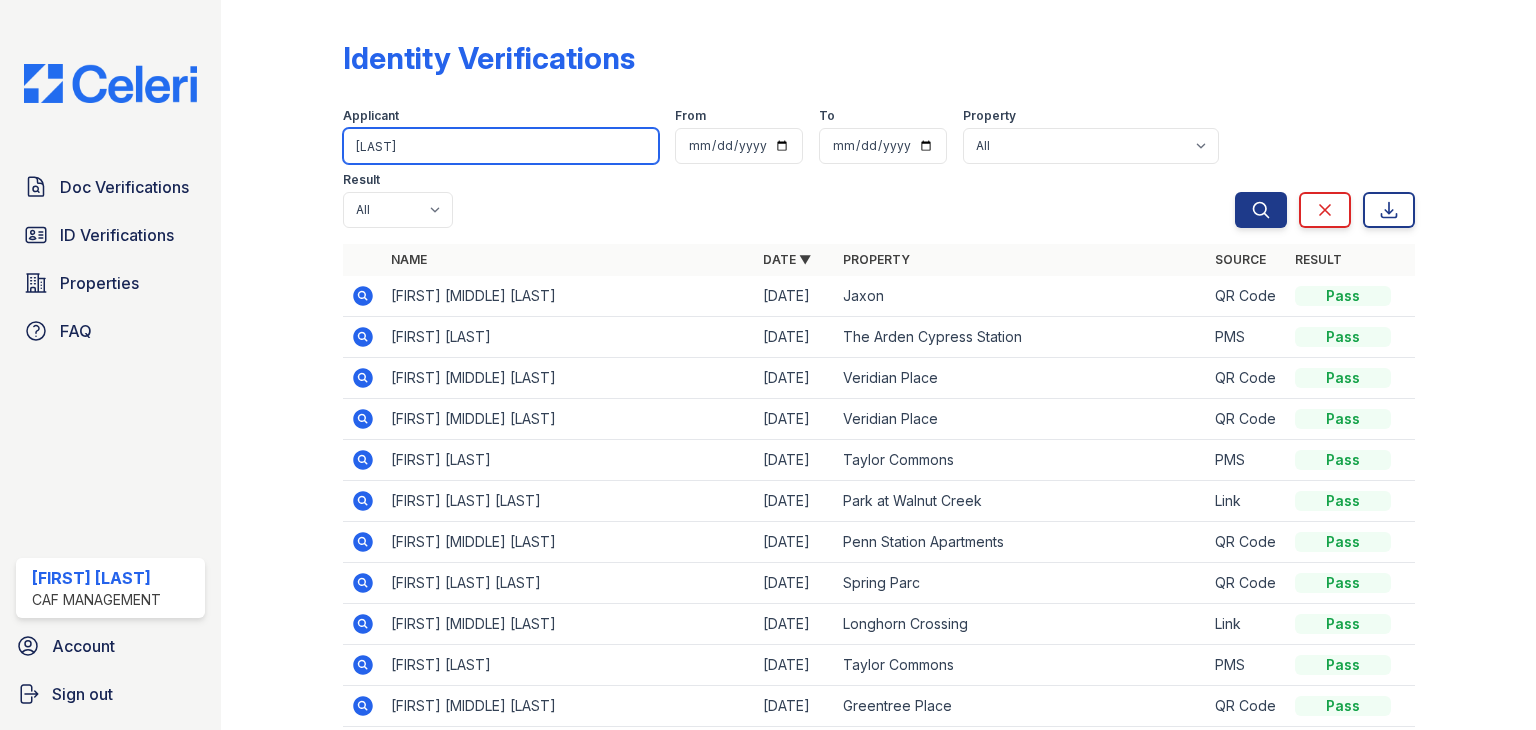 type on "[NAME]" 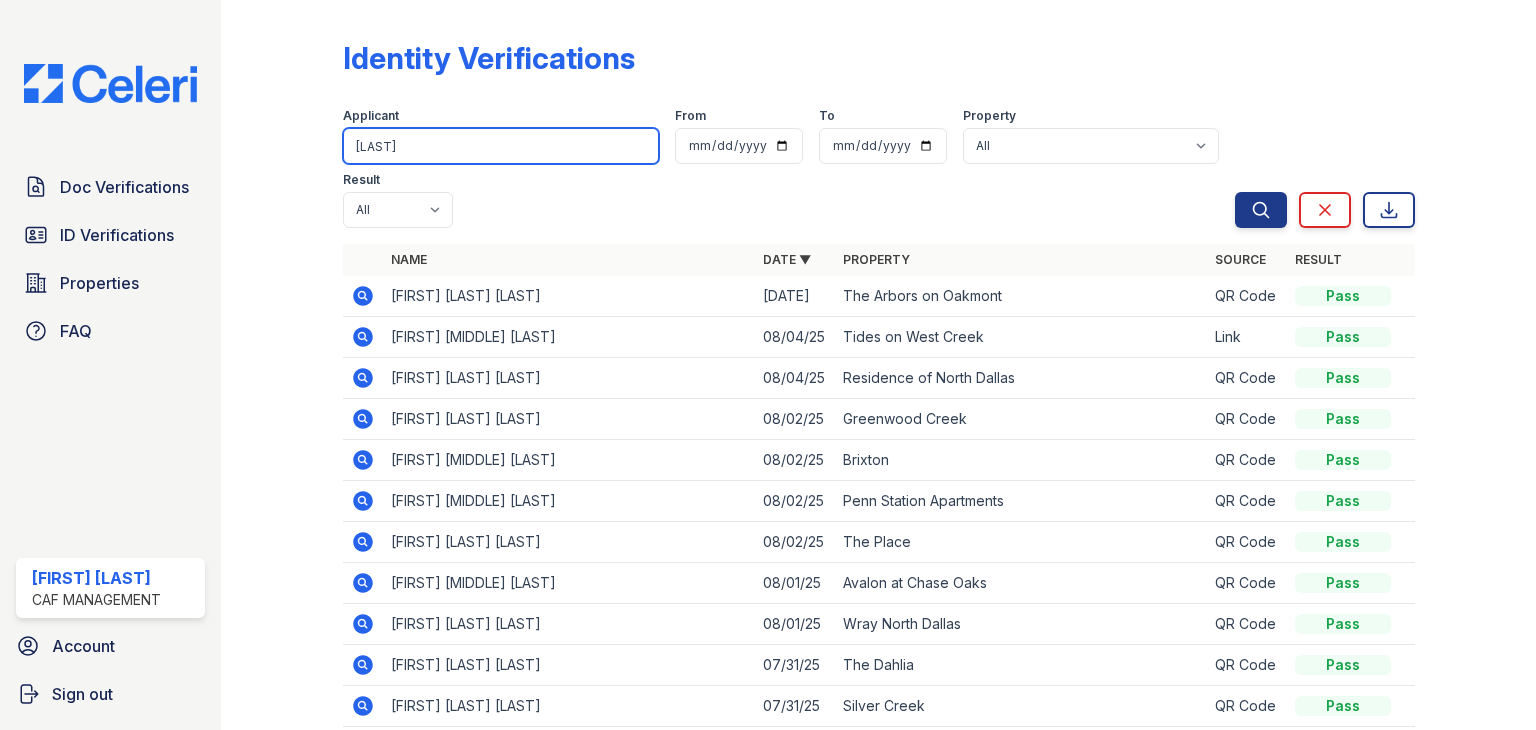 click on "[NAME]" at bounding box center [501, 146] 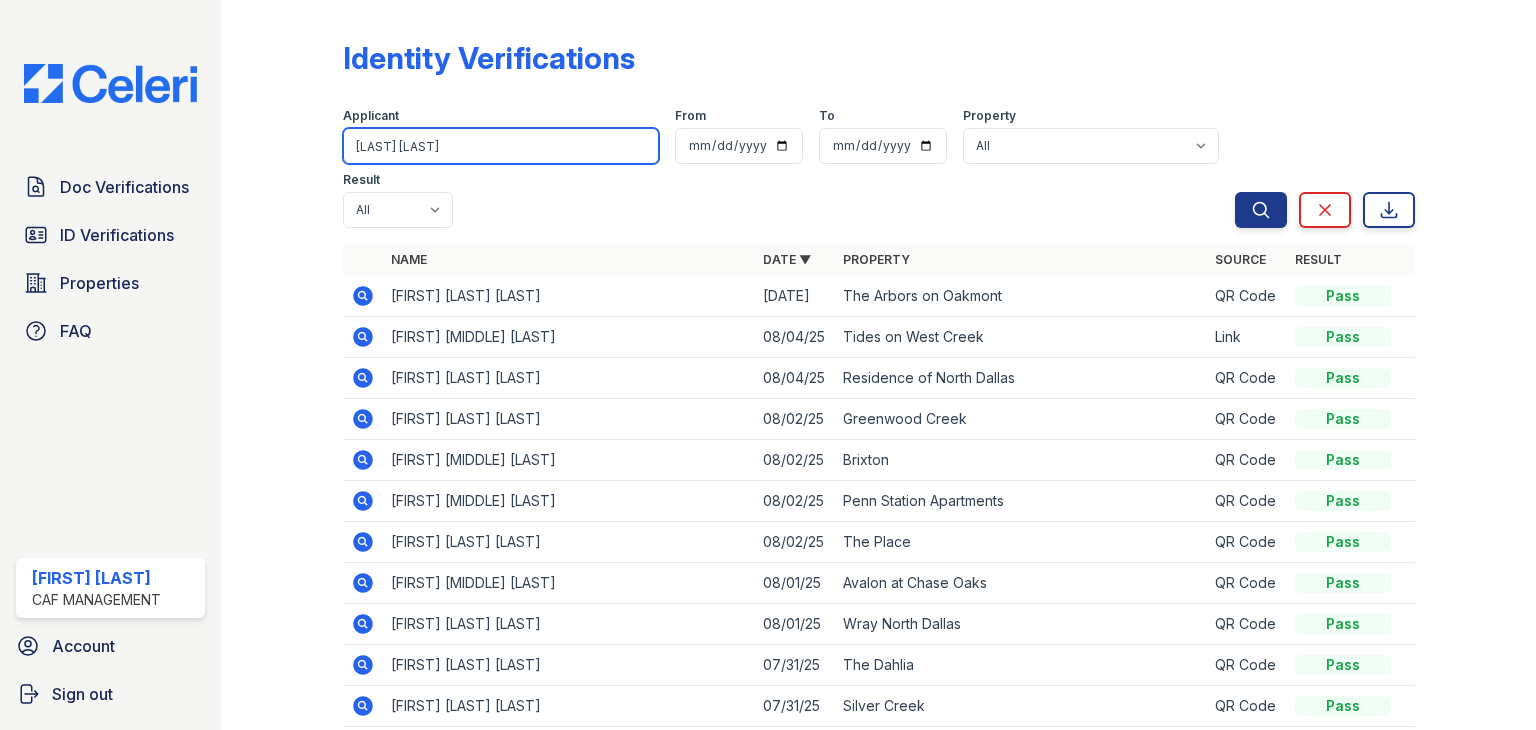 type on "Lee p" 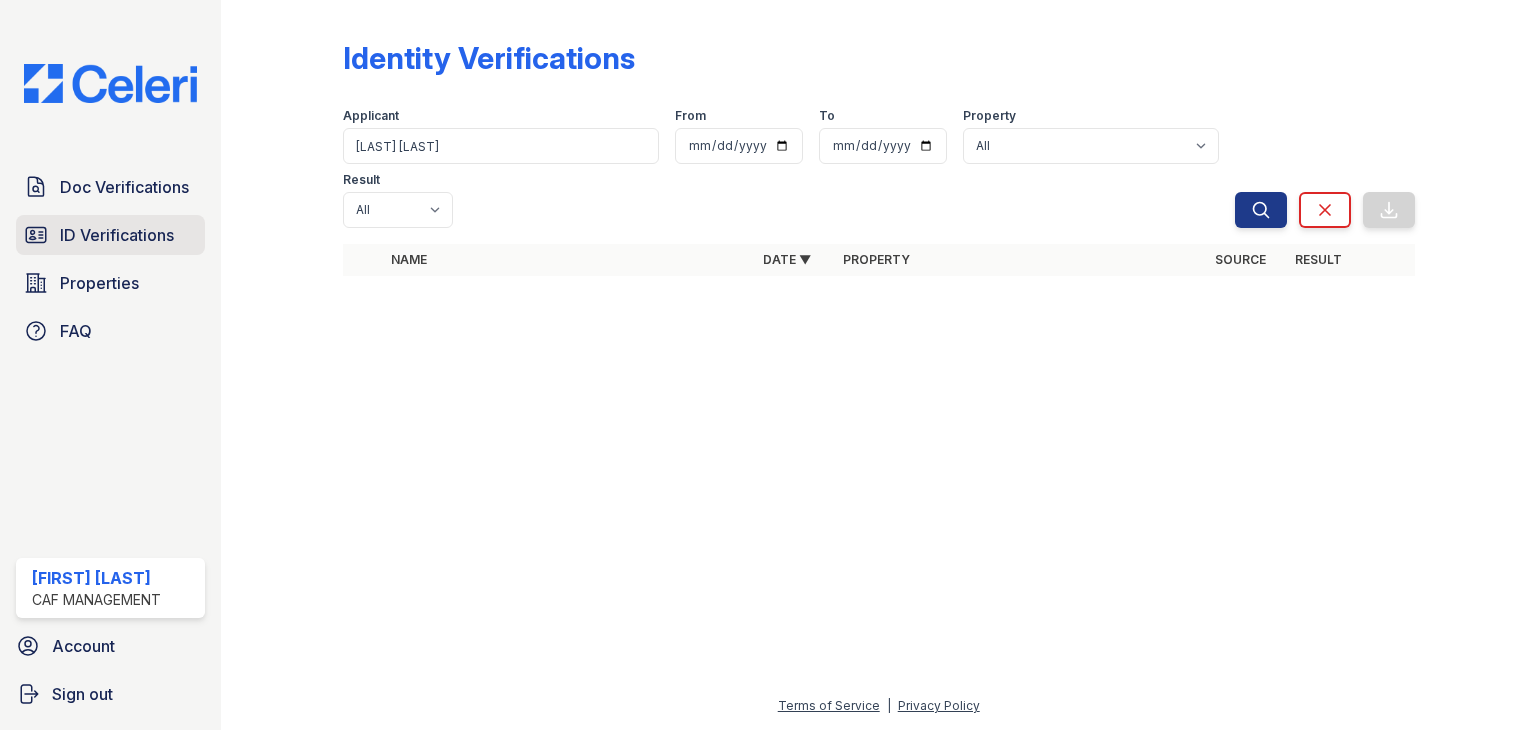 click on "ID Verifications" at bounding box center (110, 235) 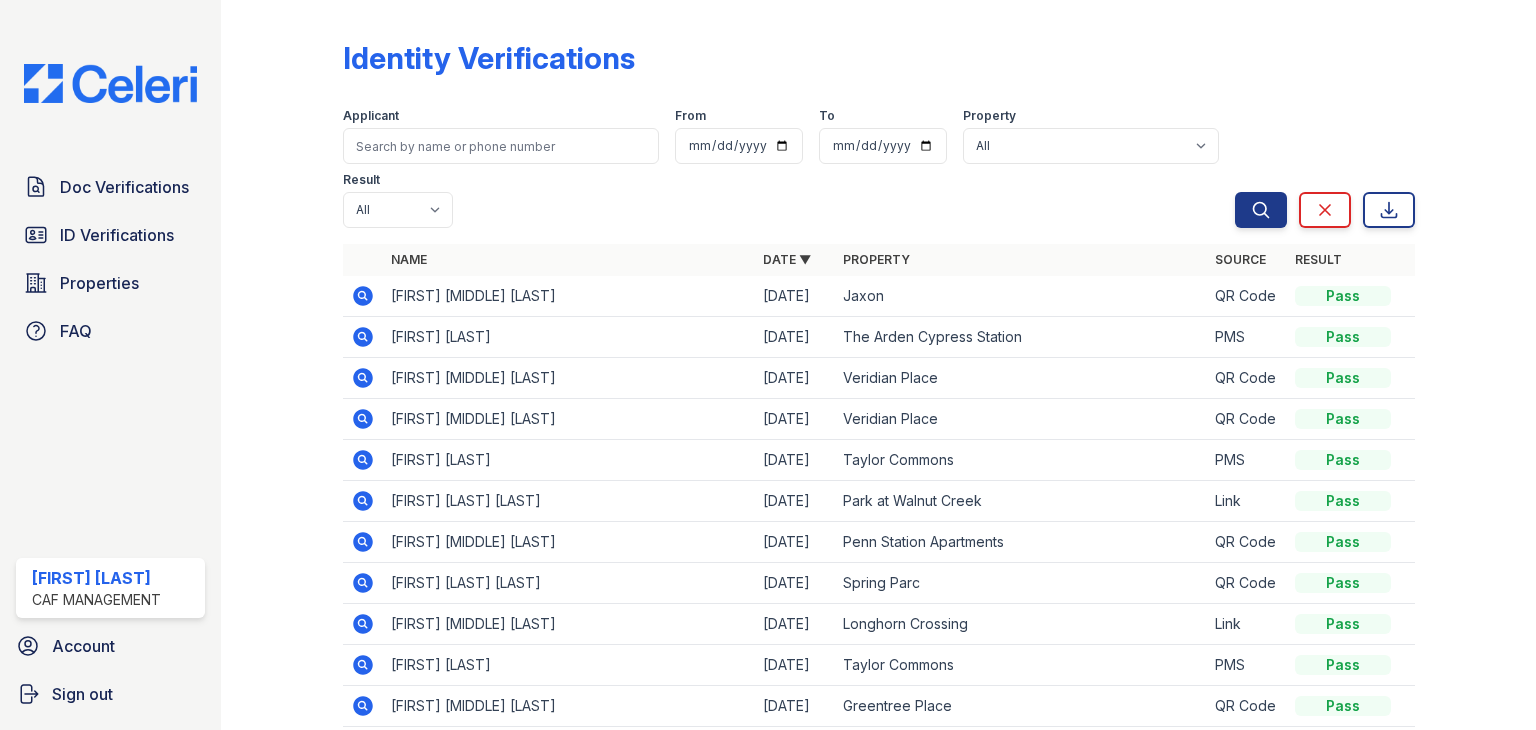 scroll, scrollTop: 148, scrollLeft: 0, axis: vertical 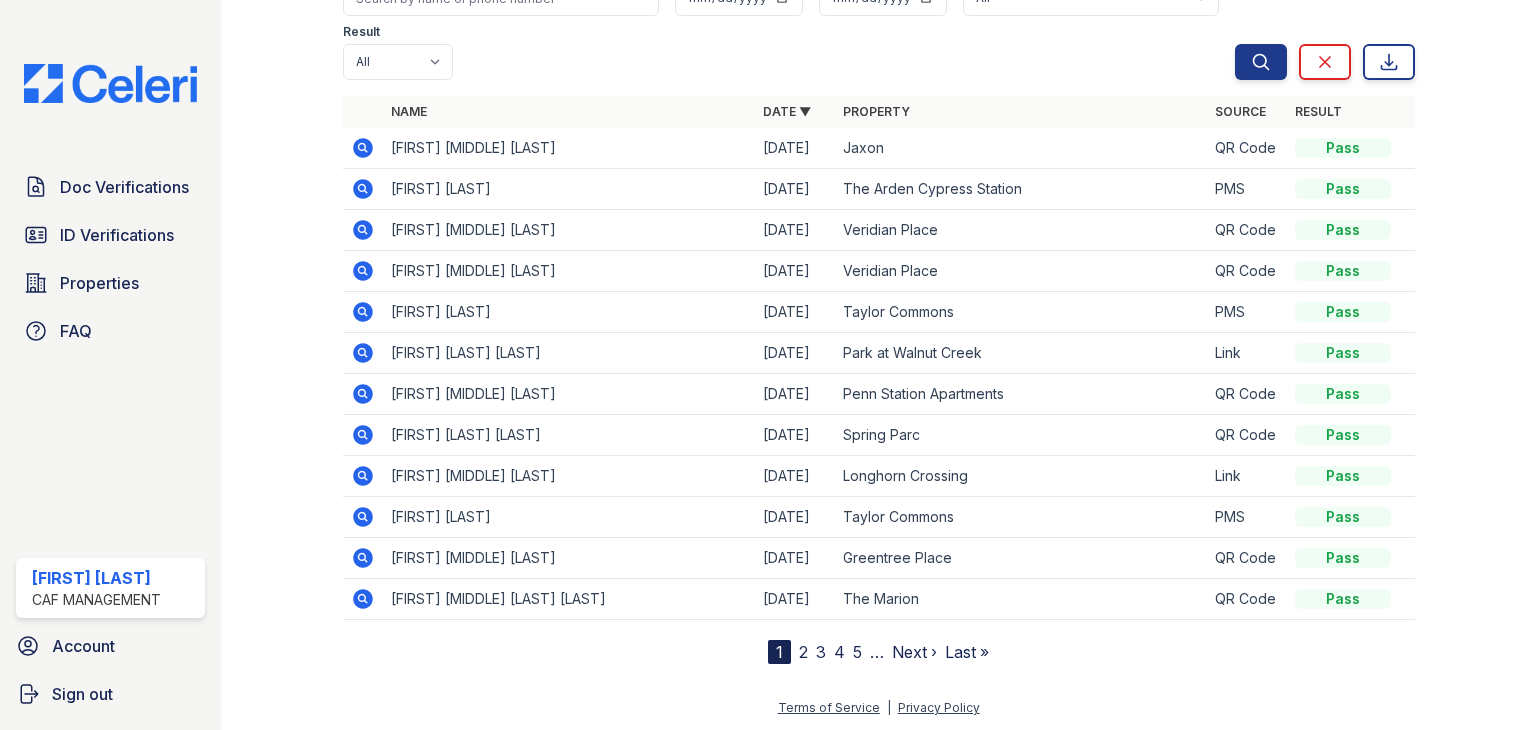 click on "1
2
3
4
5
…
Next ›
Last »" at bounding box center [878, 652] 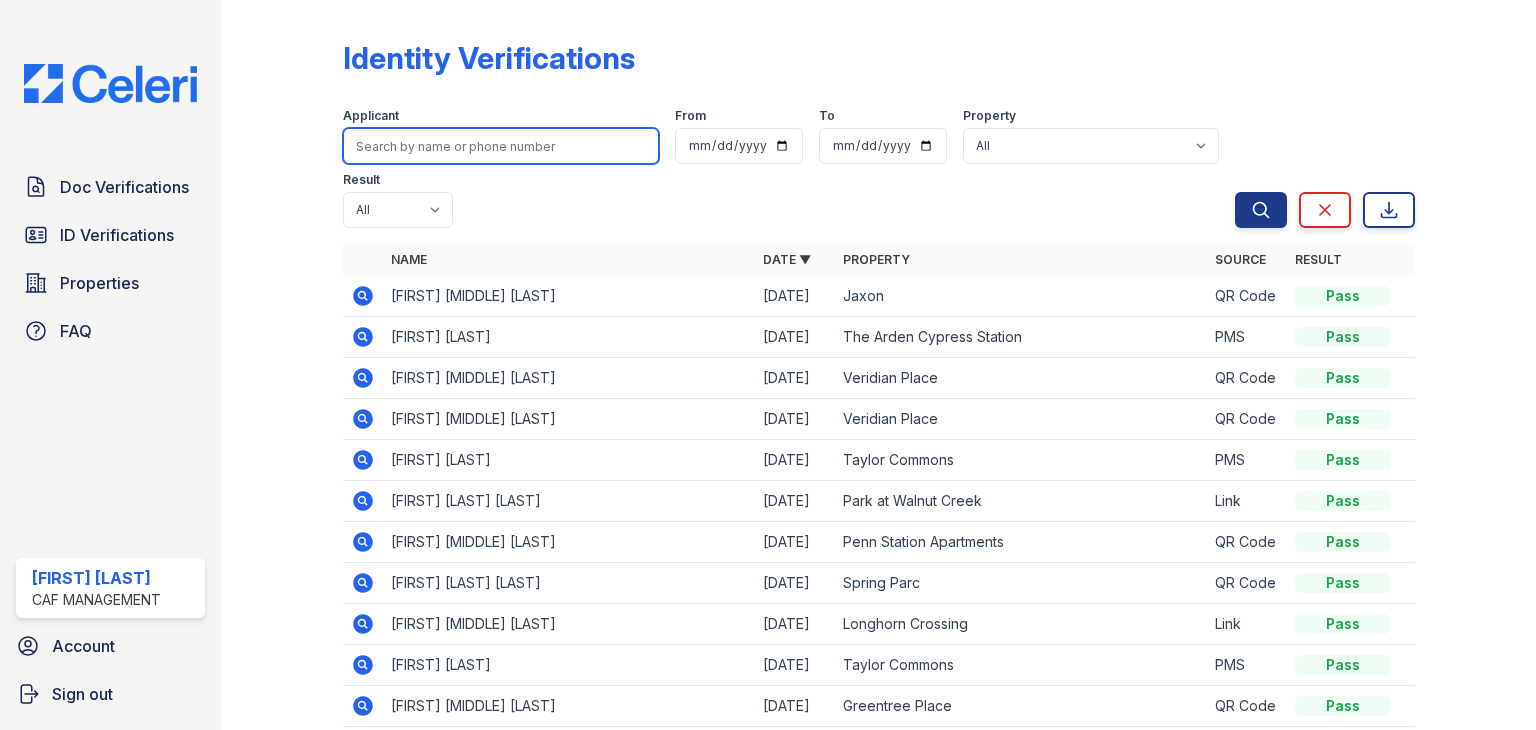 click at bounding box center [501, 146] 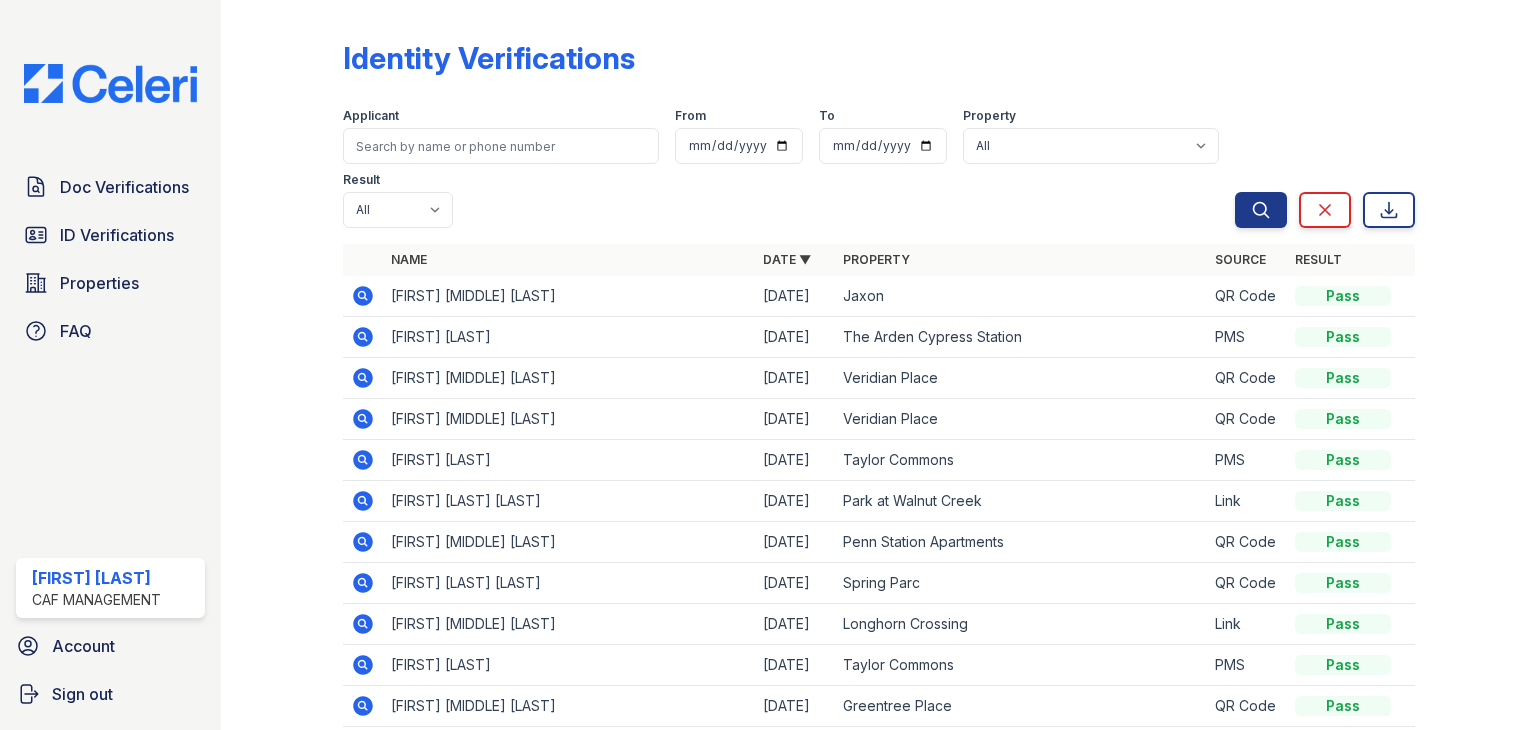 click on "Doc Verifications
ID Verifications
Properties
FAQ" at bounding box center (110, 259) 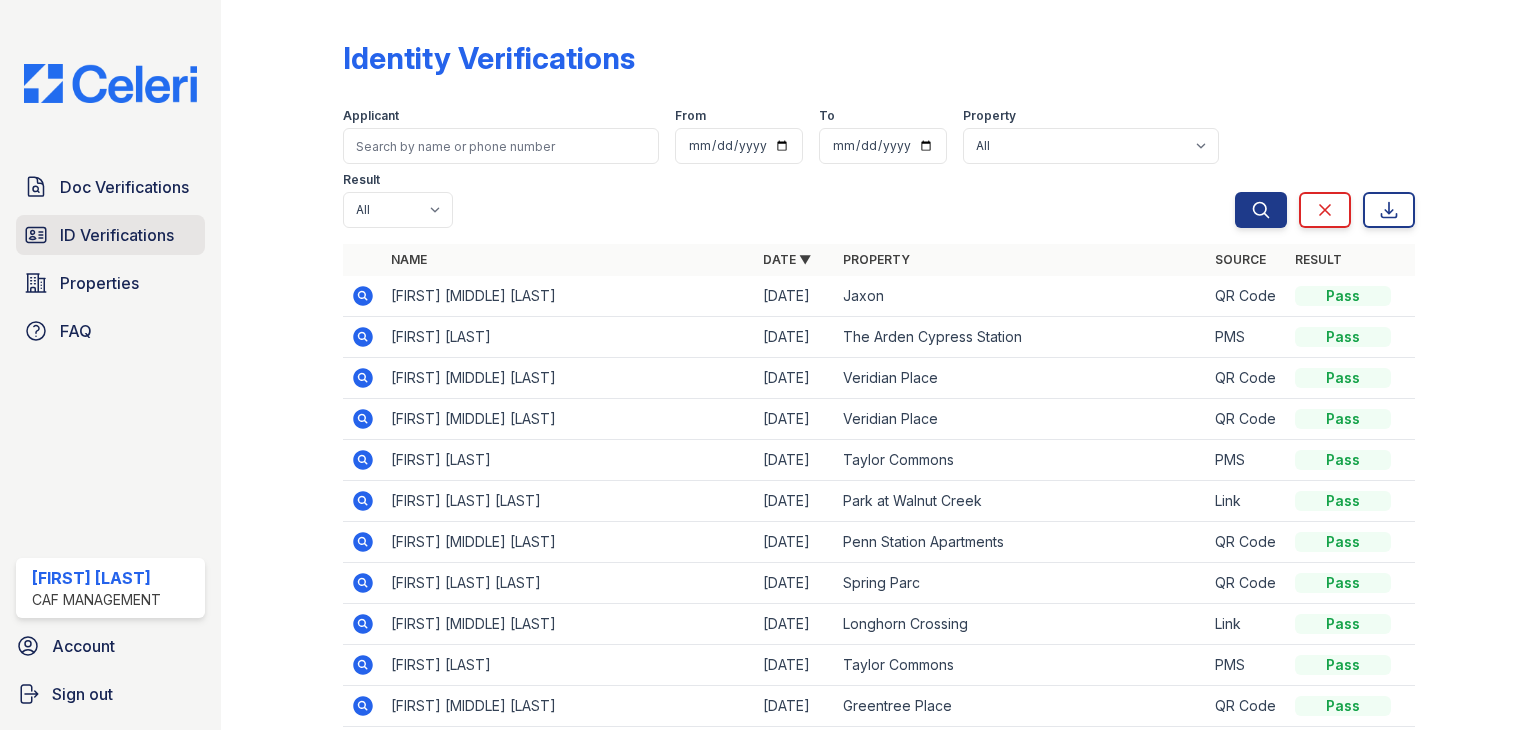 click on "ID Verifications" at bounding box center [117, 235] 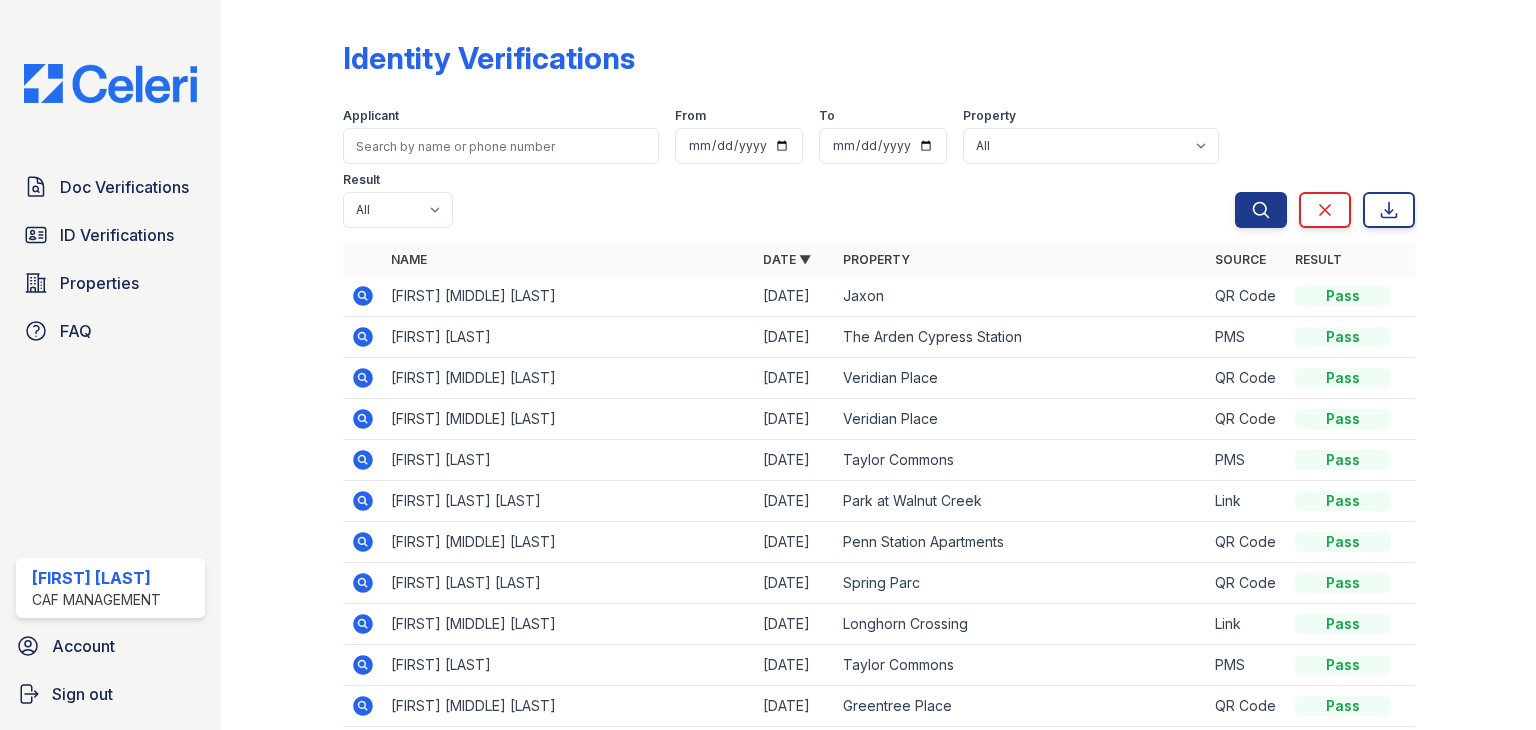 click on "Applicant" at bounding box center (371, 116) 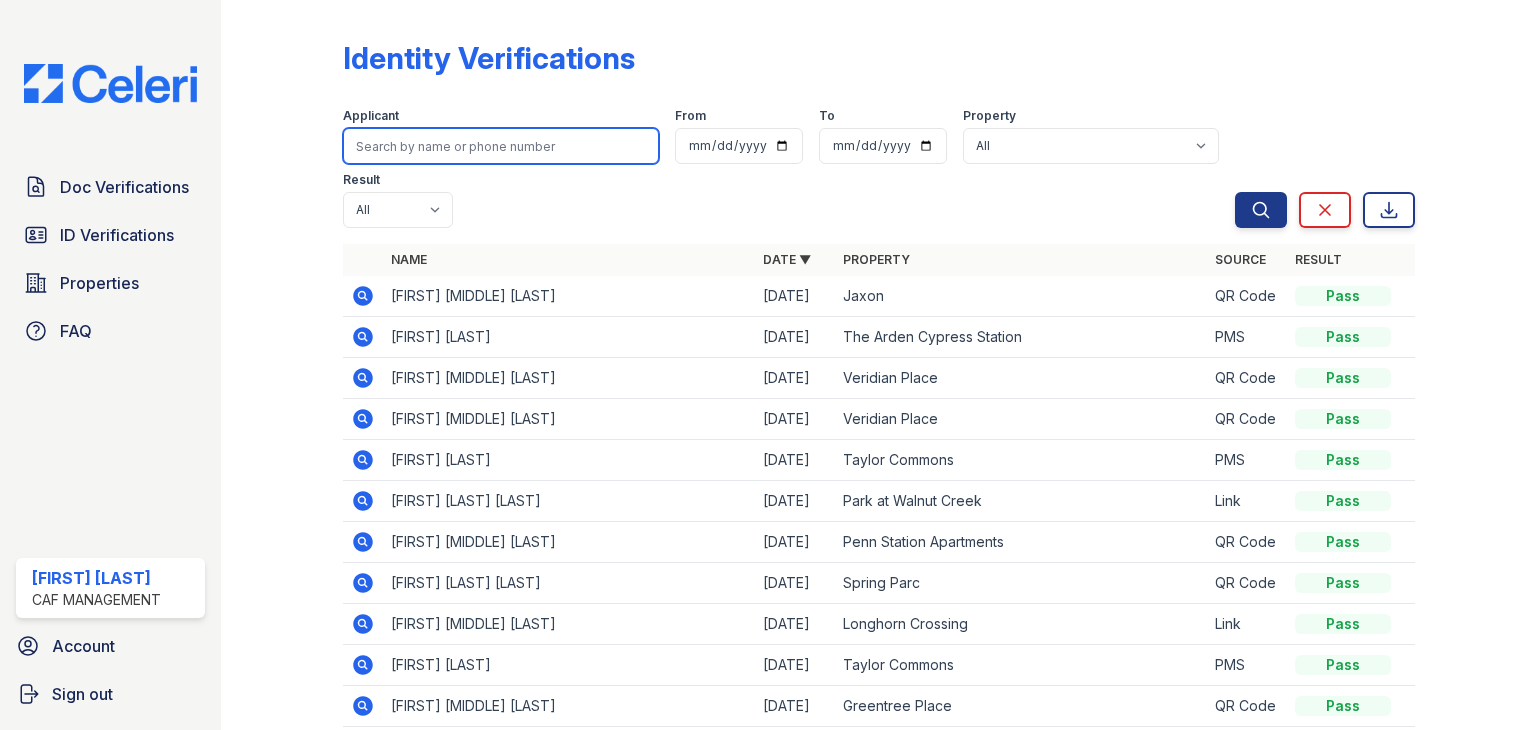 click at bounding box center (501, 146) 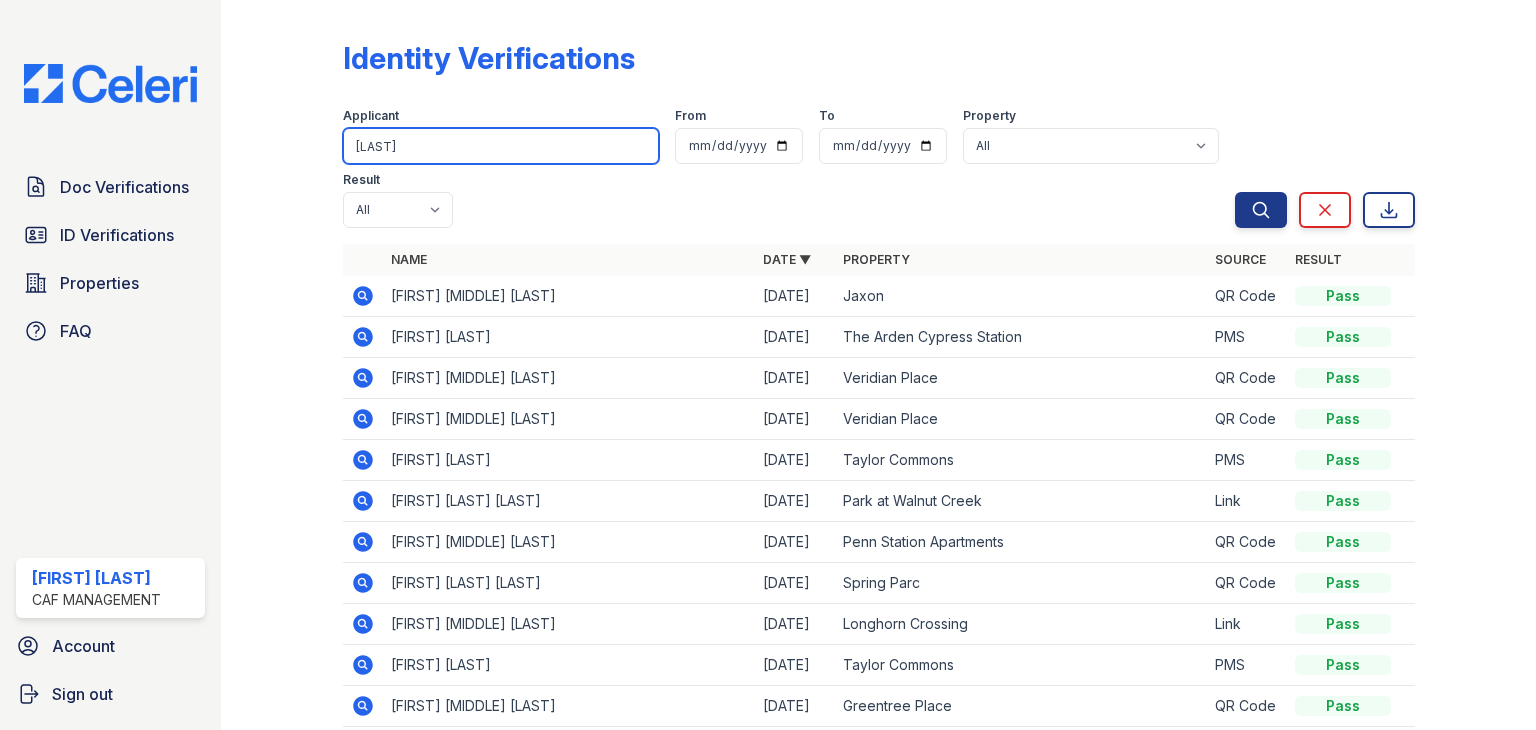 type on "lee" 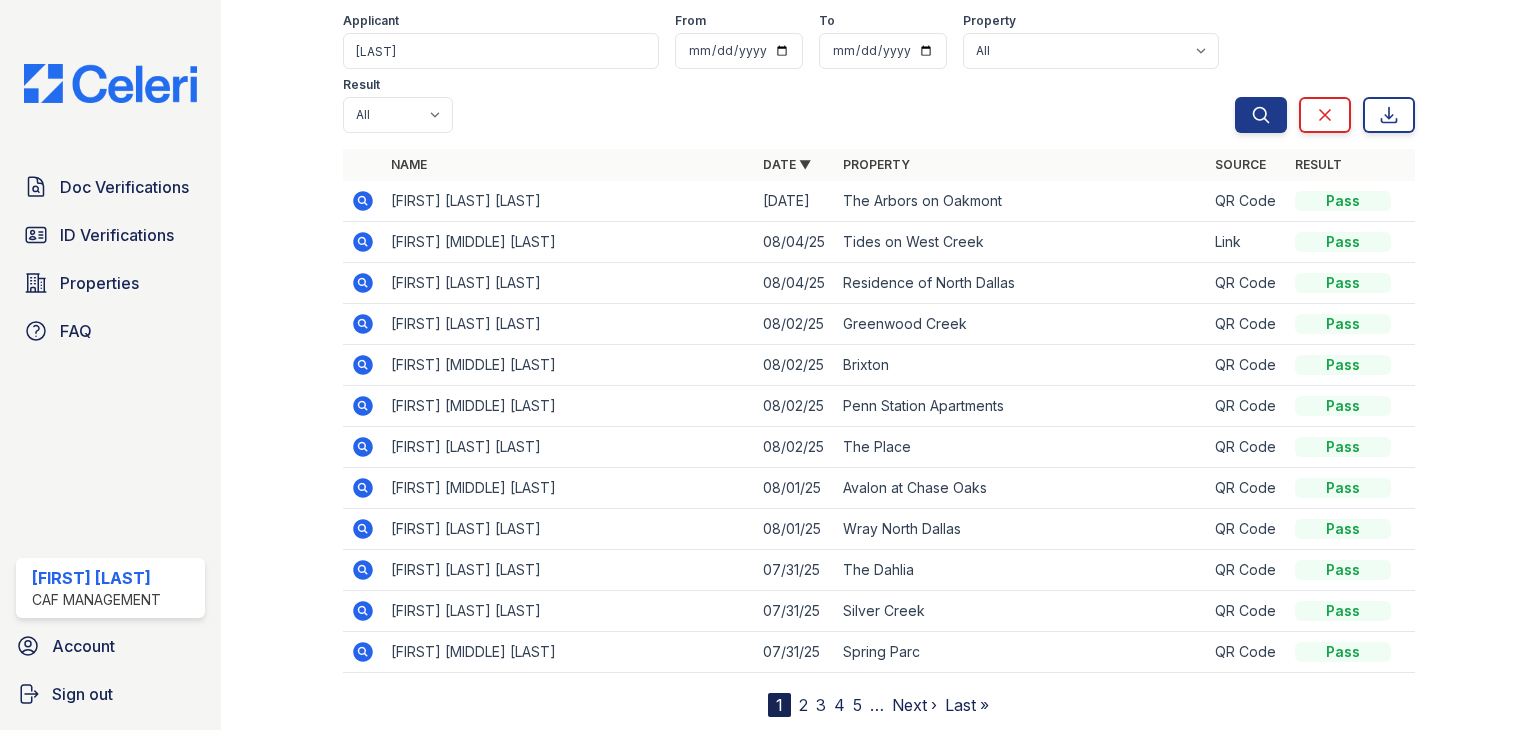 scroll, scrollTop: 96, scrollLeft: 0, axis: vertical 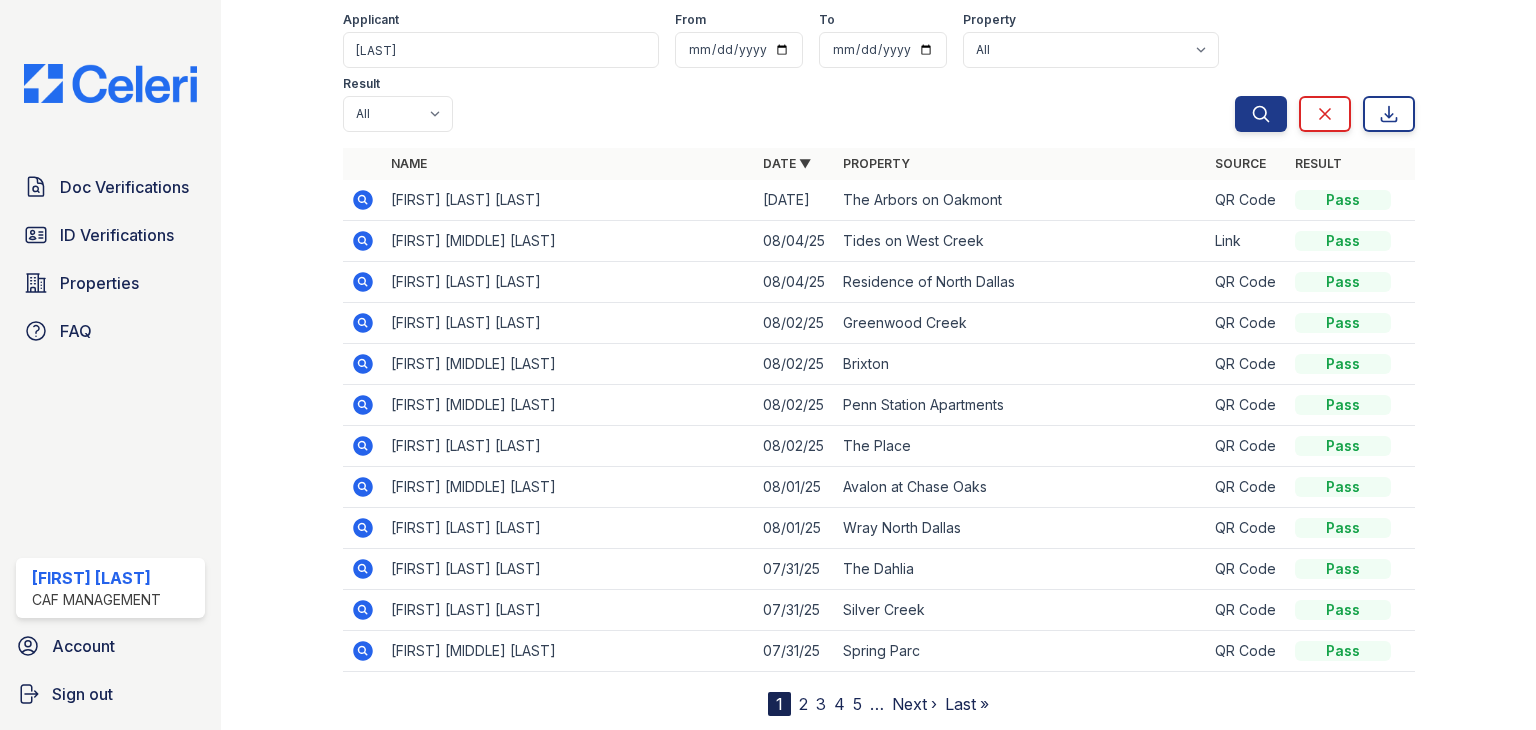 click 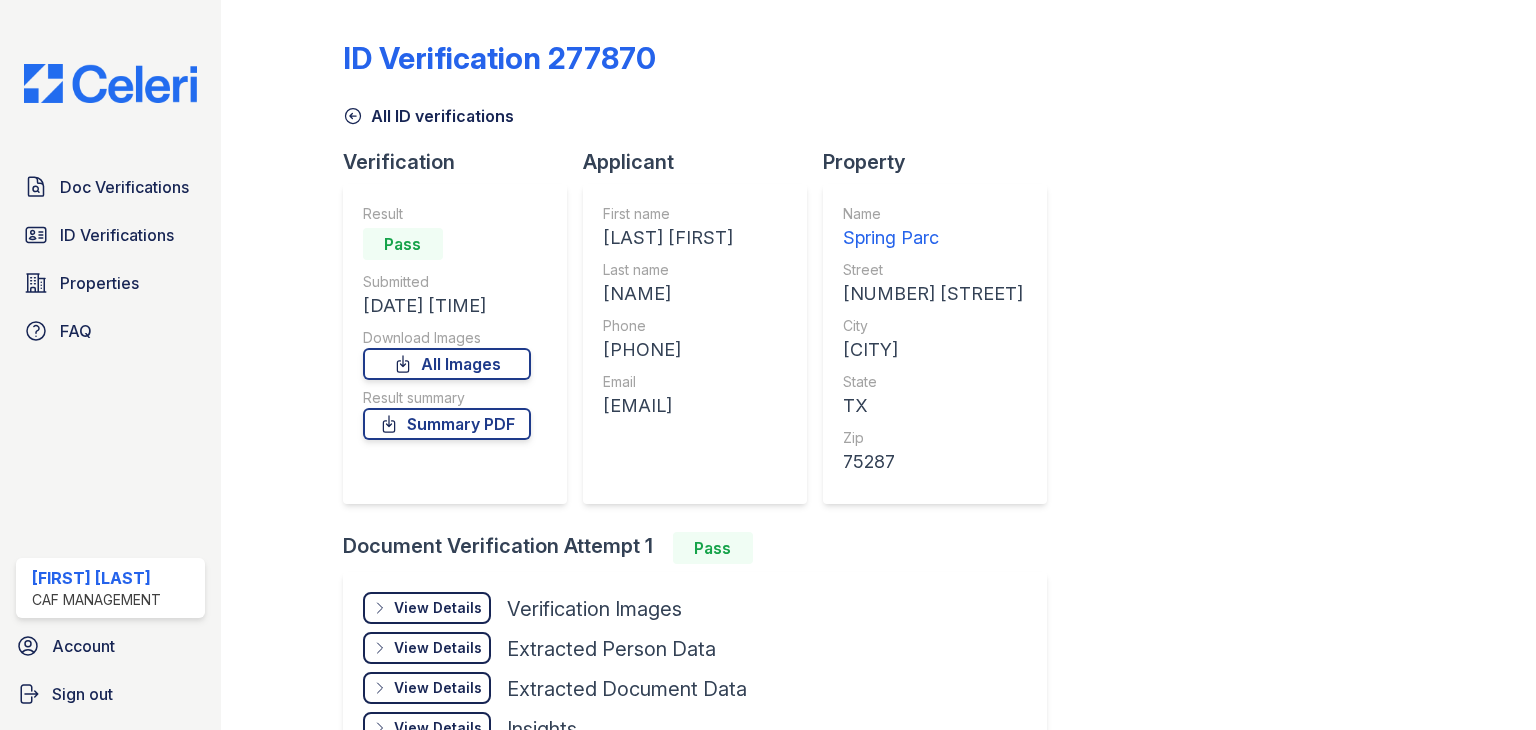 scroll, scrollTop: 0, scrollLeft: 0, axis: both 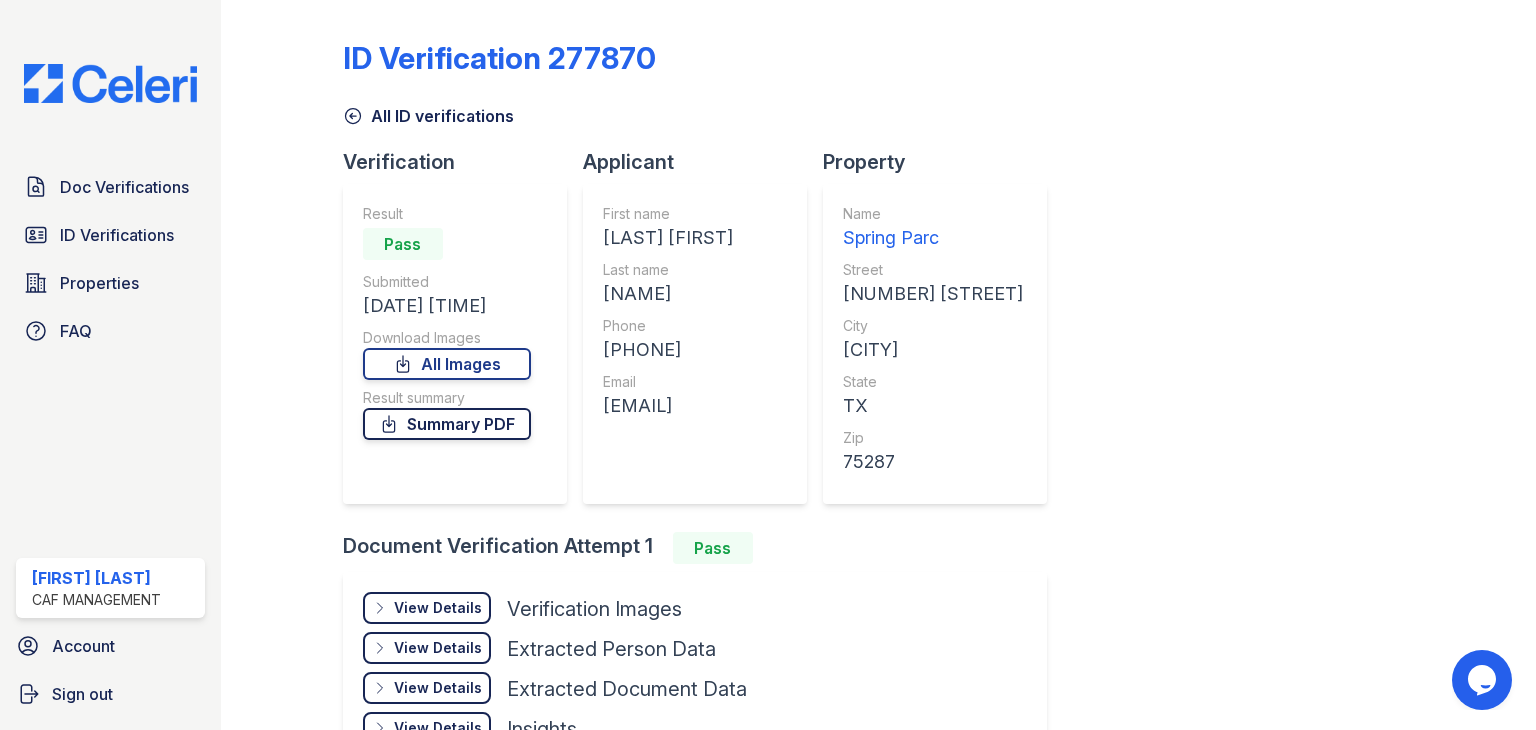 click on "Summary PDF" at bounding box center [447, 424] 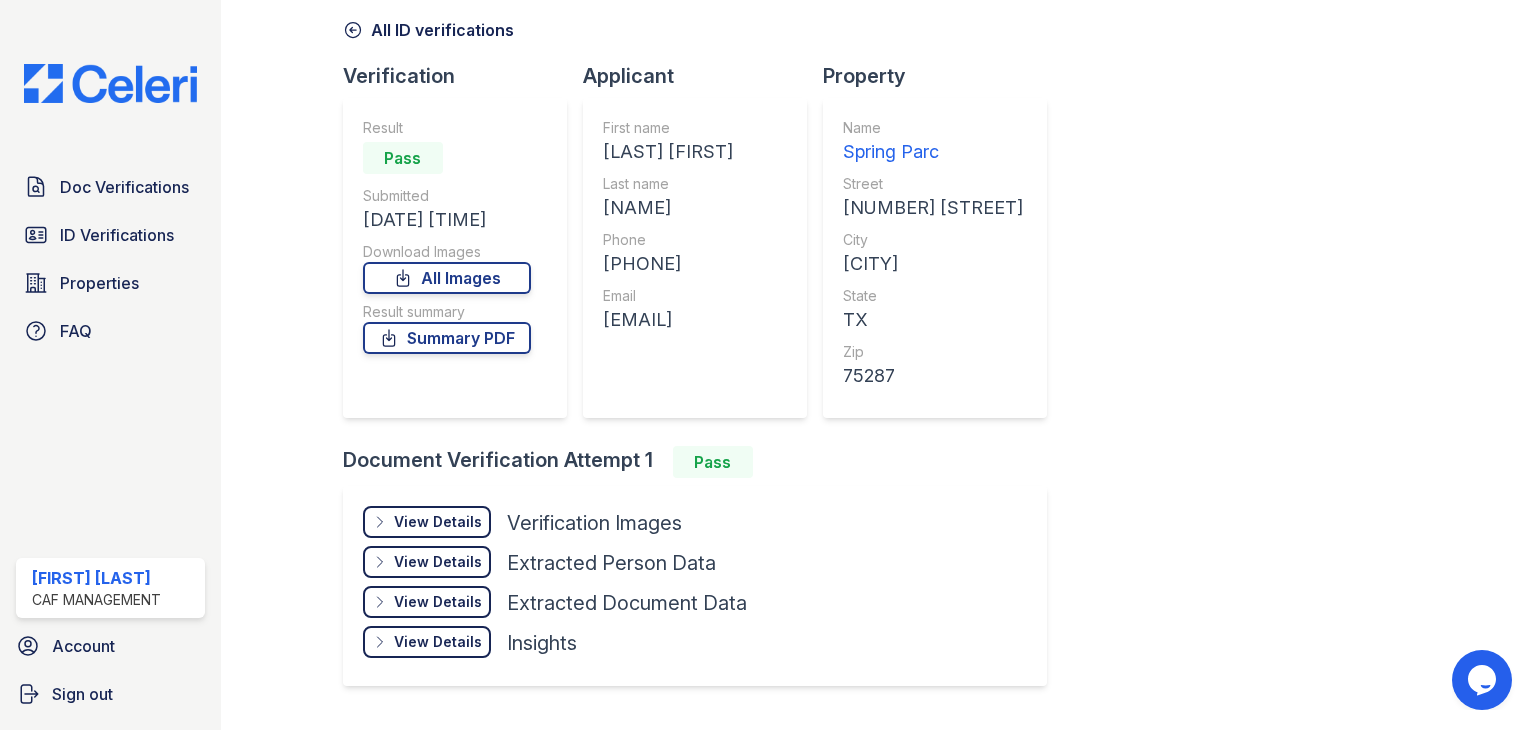 scroll, scrollTop: 135, scrollLeft: 0, axis: vertical 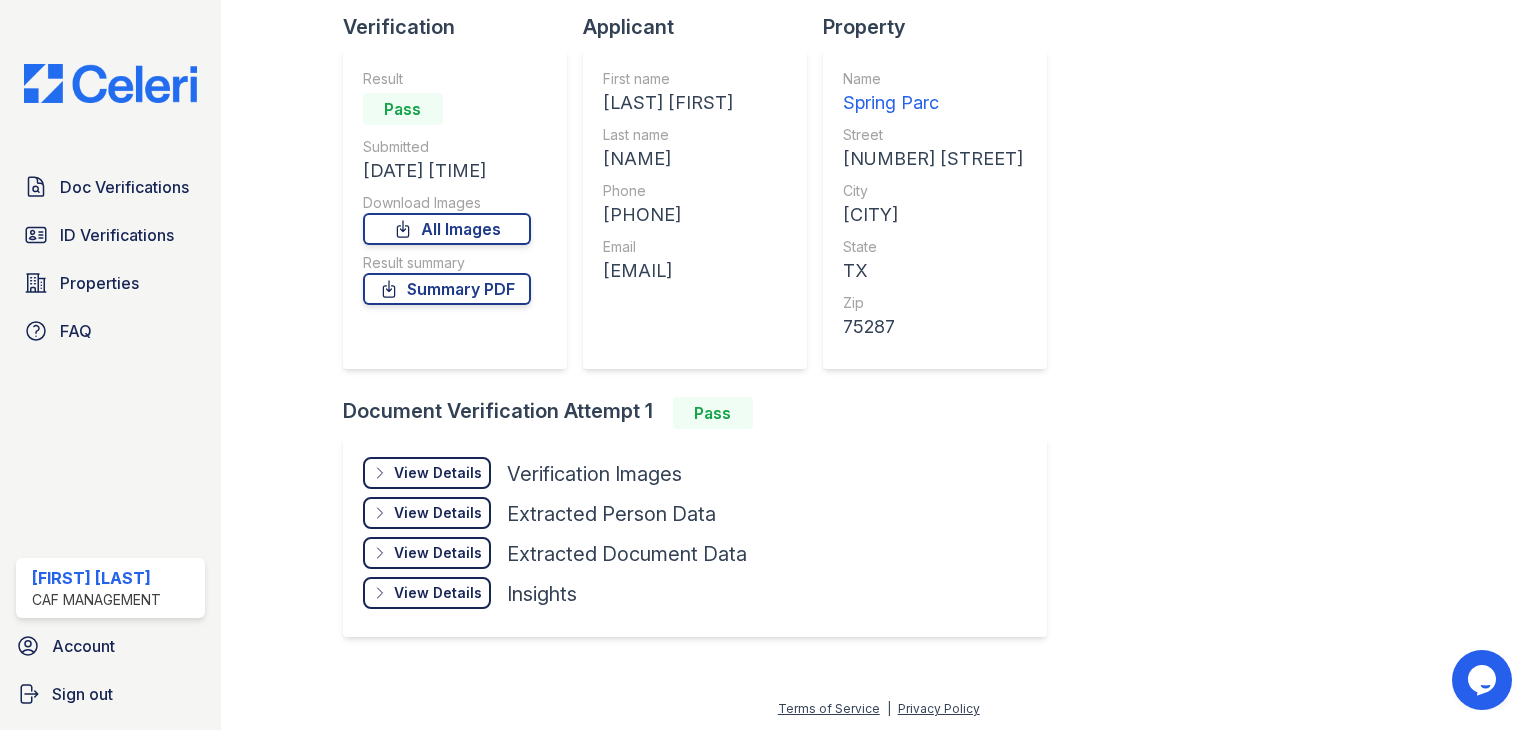 click on "View Details" at bounding box center (438, 473) 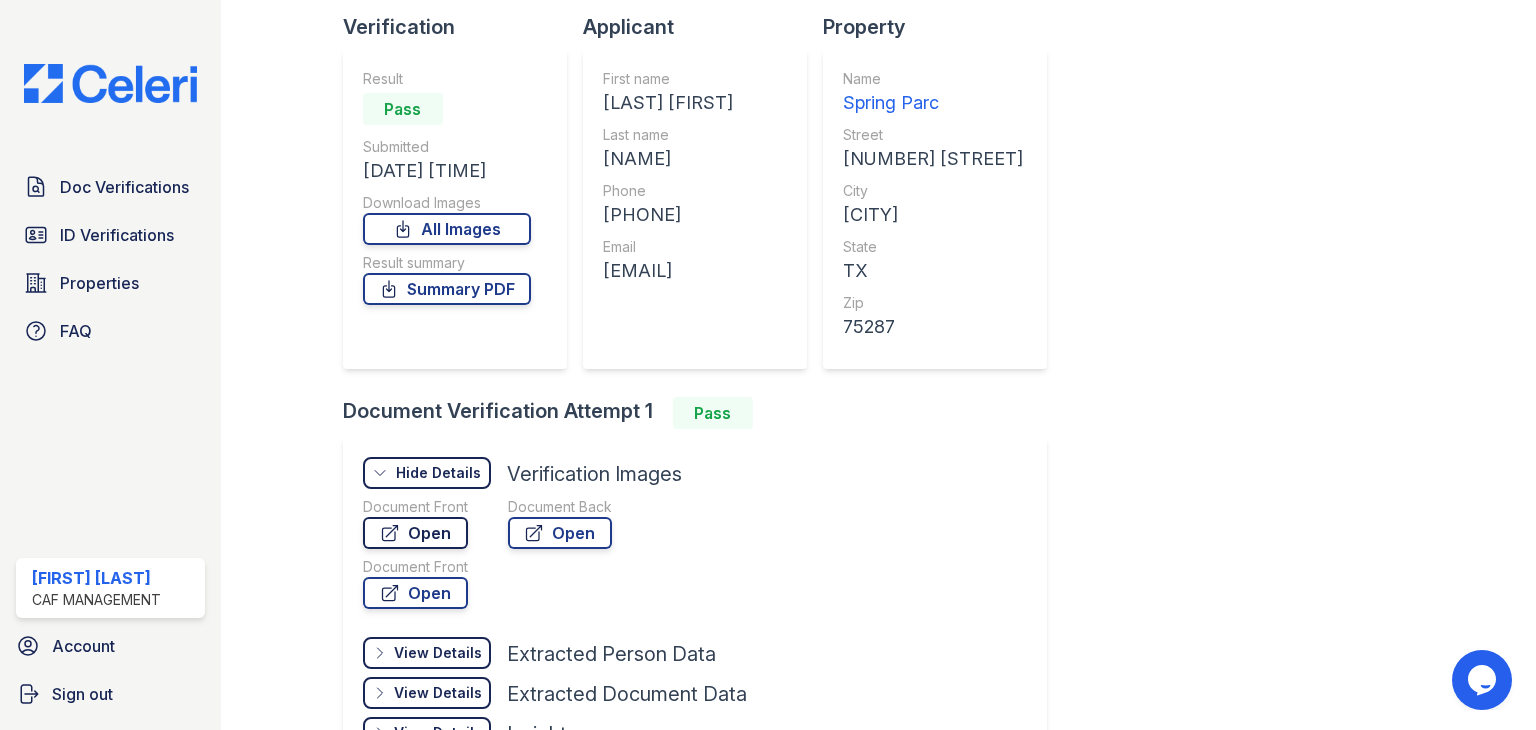 click on "Open" at bounding box center [415, 533] 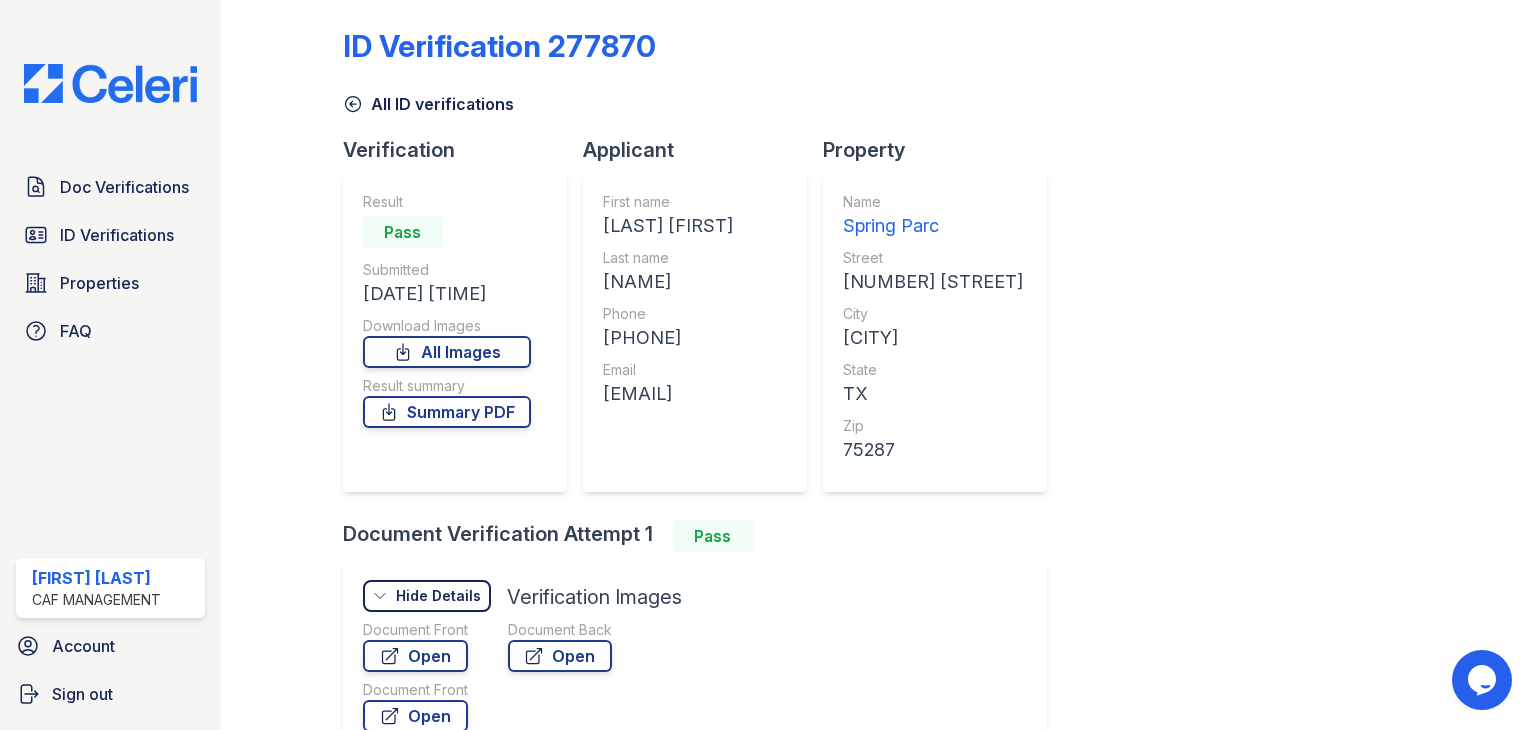 scroll, scrollTop: 0, scrollLeft: 0, axis: both 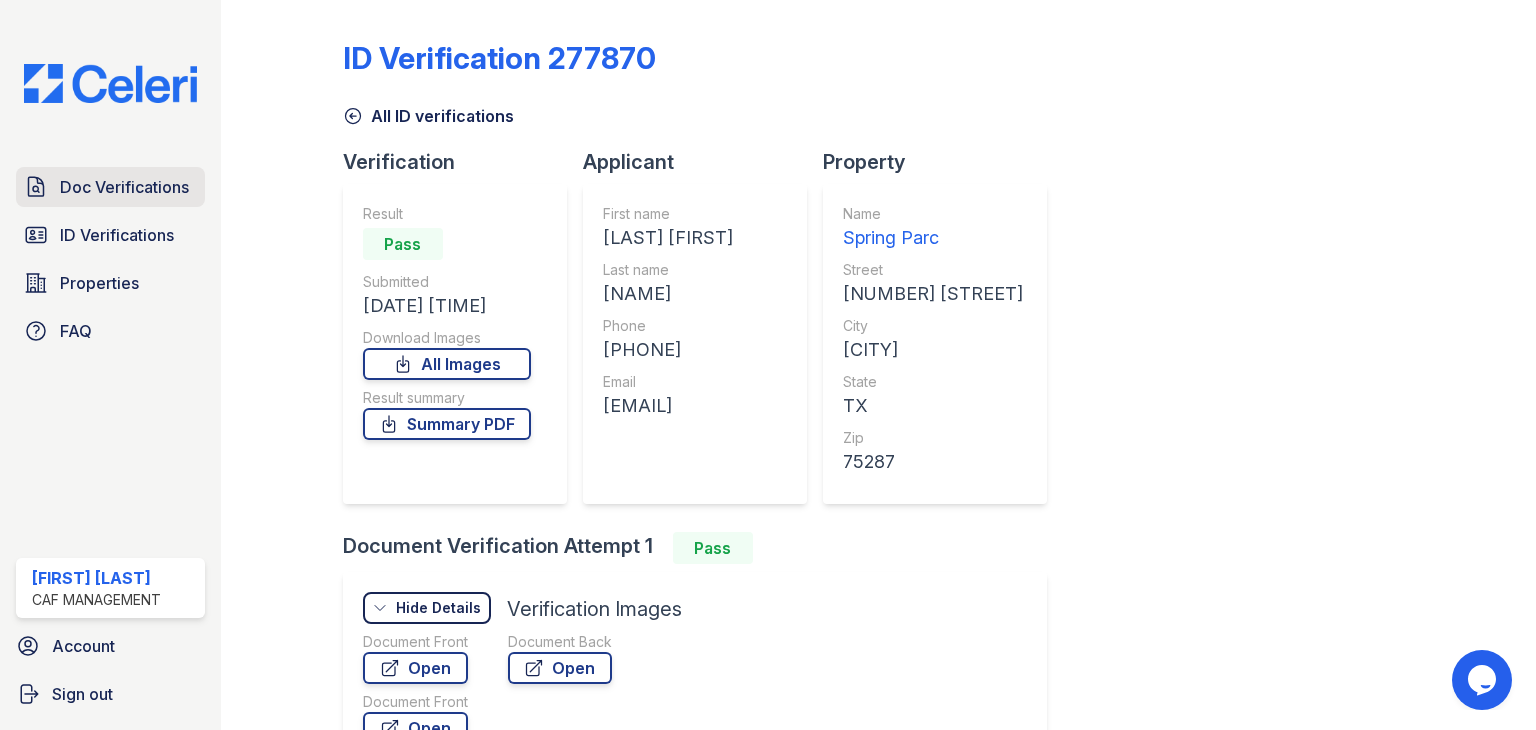 click on "Doc Verifications" at bounding box center (110, 187) 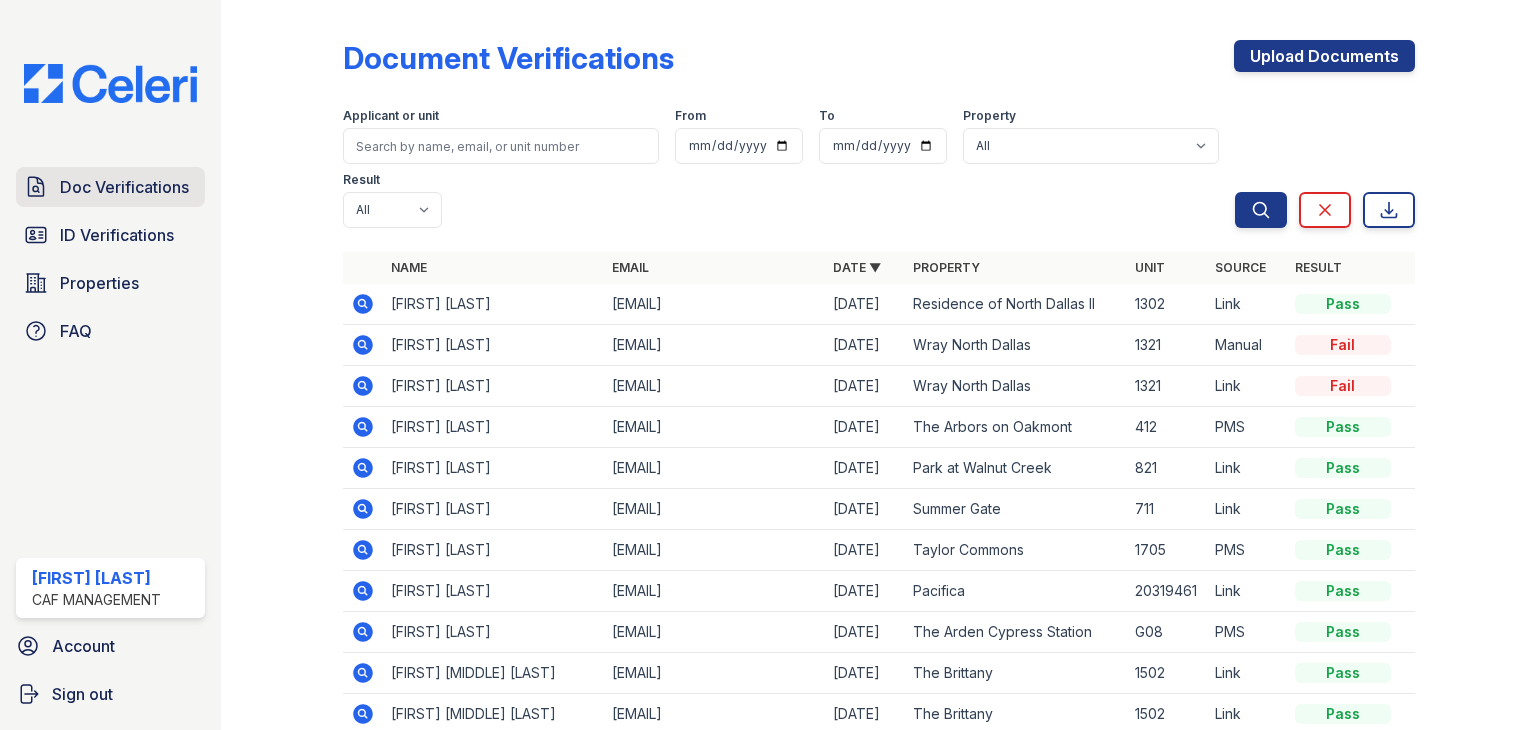 click on "Doc Verifications" at bounding box center (124, 187) 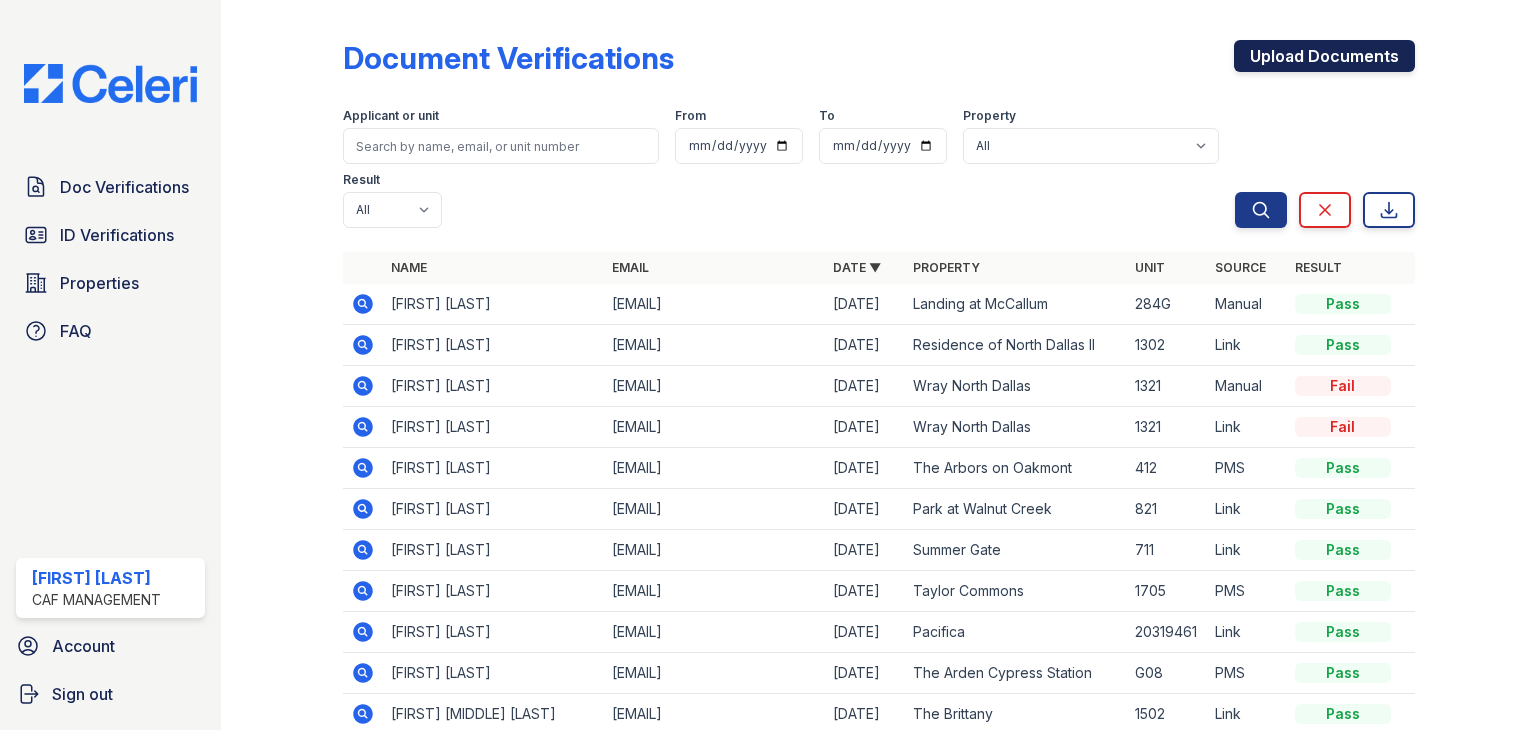 click on "Upload Documents" at bounding box center (1324, 56) 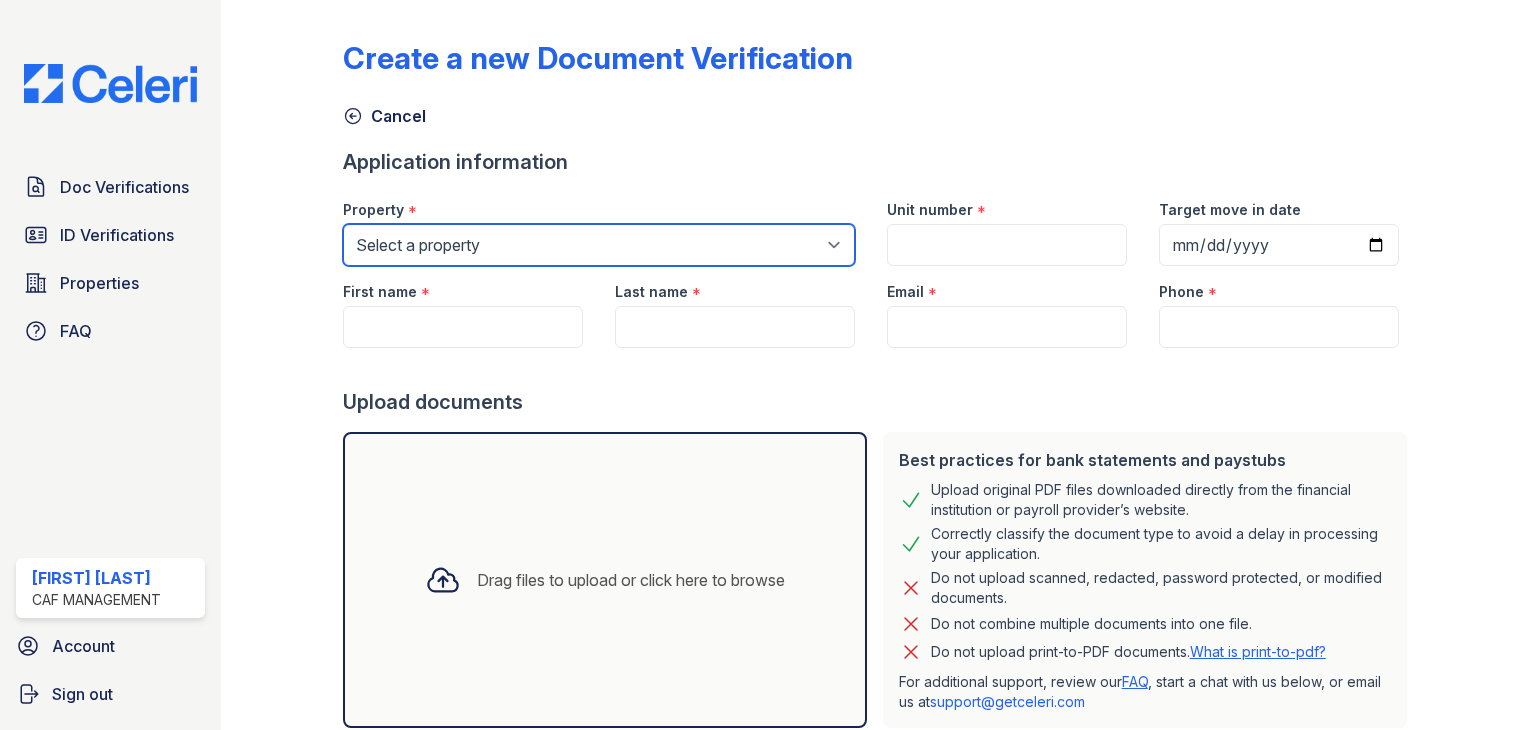 click on "Select a property
2929 Wycliff
29 Fifty
Artisan Park Apartments
Autumn Creek Apartments
Avalon at Chase Oaks
Bar Harbor Apartment Homes
Brixton
Capital Hills Apartment Homes
Carlyle at South Mountain
Carlyle Townhomes
Catalina
Derby Park
Estrella at Seminary
Evoke
Franciscan at Bear Creek
Glenrosa Park Apartment Homes
Greentree Place
Greenwood Creek
Haven Apartments
Jaxon
La Mirada
Landing at McCallum
Longhorn Crossing
Pacifica
Park at Walnut Creek
Parks at Treepoint
Penn Station Apartments
Post Oak Place
Prescott Park Apartment Homes
Raindance Apartments
Residence of North Dallas
Residence of North Dallas II
Retreat at River Ranch
Sierra Walk Apartment
Silver Creek
Solara Apartment
Spring Parc
Summer Gate
Sylvan Thirty
Taylor Commons
The Arbors on Oakmont
The Arden Cypress Station
The Aspect
The Brittany
The Crosby
The Dahlia
The Franklin
The Grand Hampton at Clear Lake
The Huxley at Medical Center" at bounding box center [599, 245] 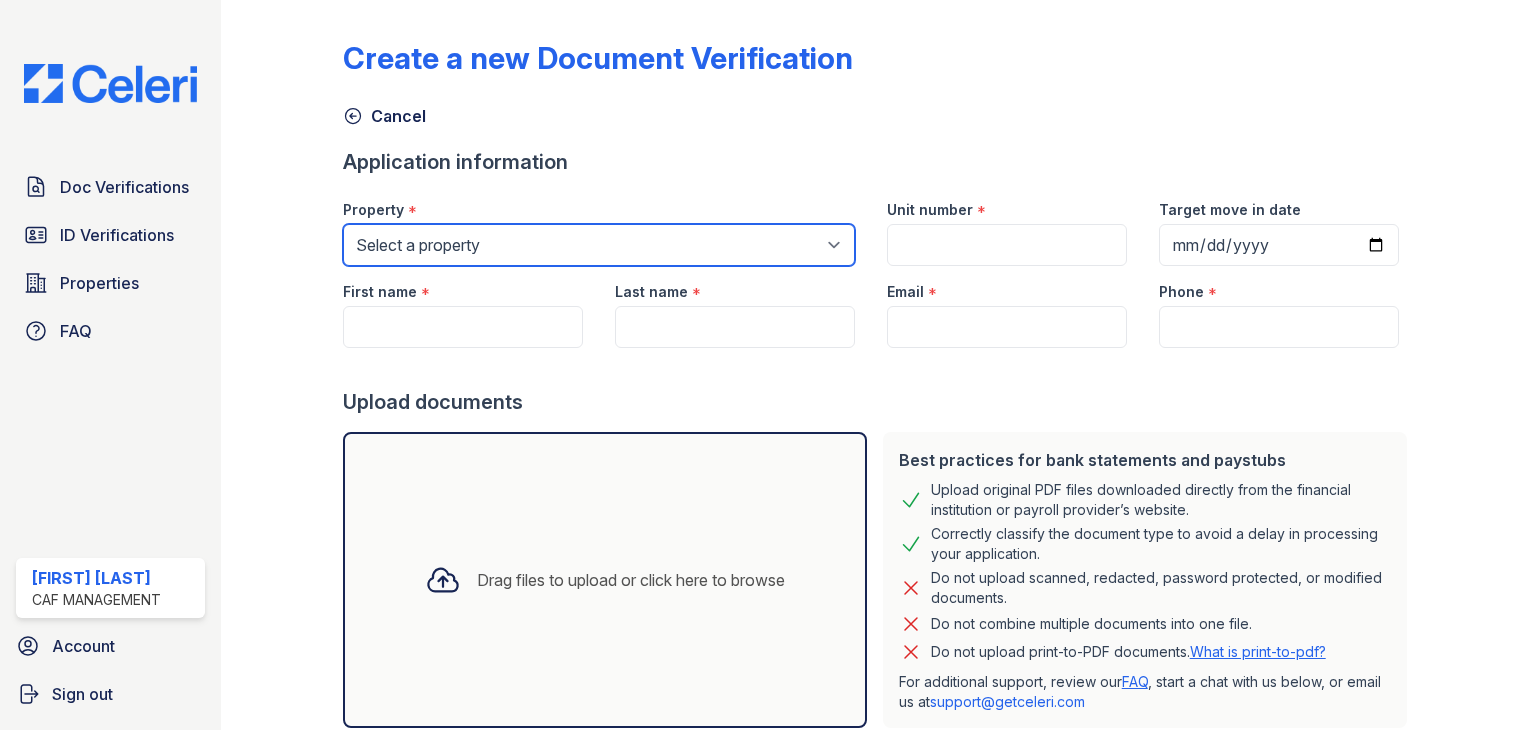 select on "4594" 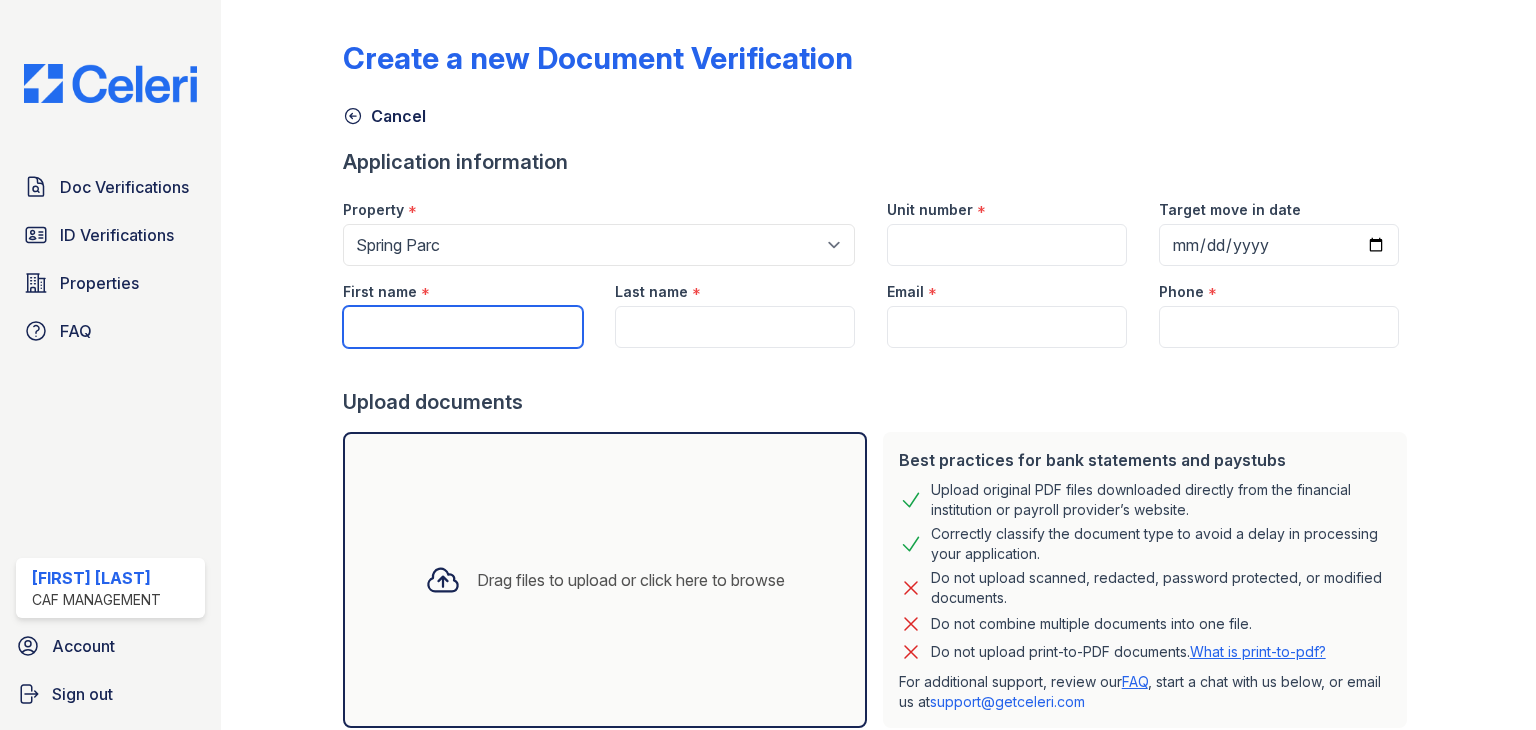 click on "First name" at bounding box center (463, 327) 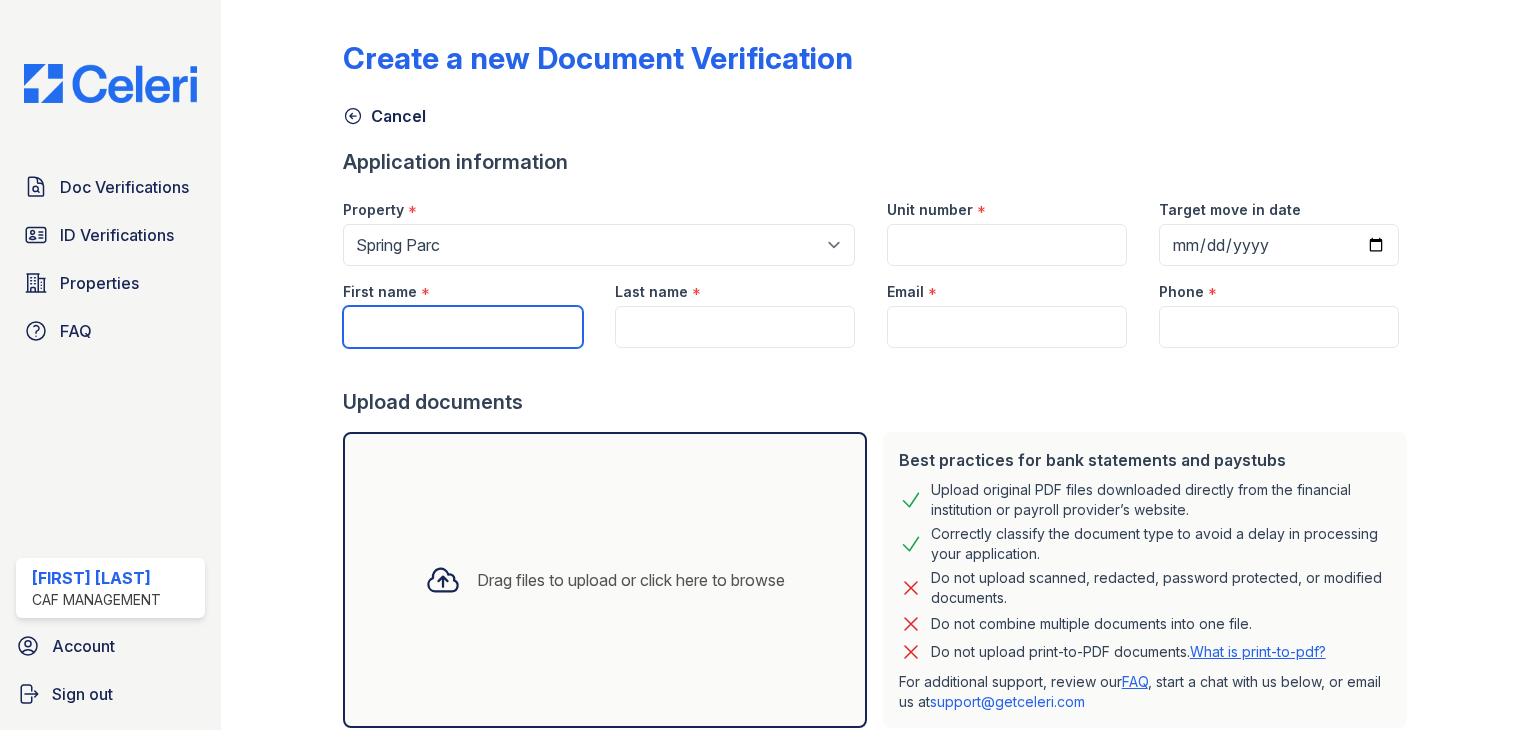 type on "l" 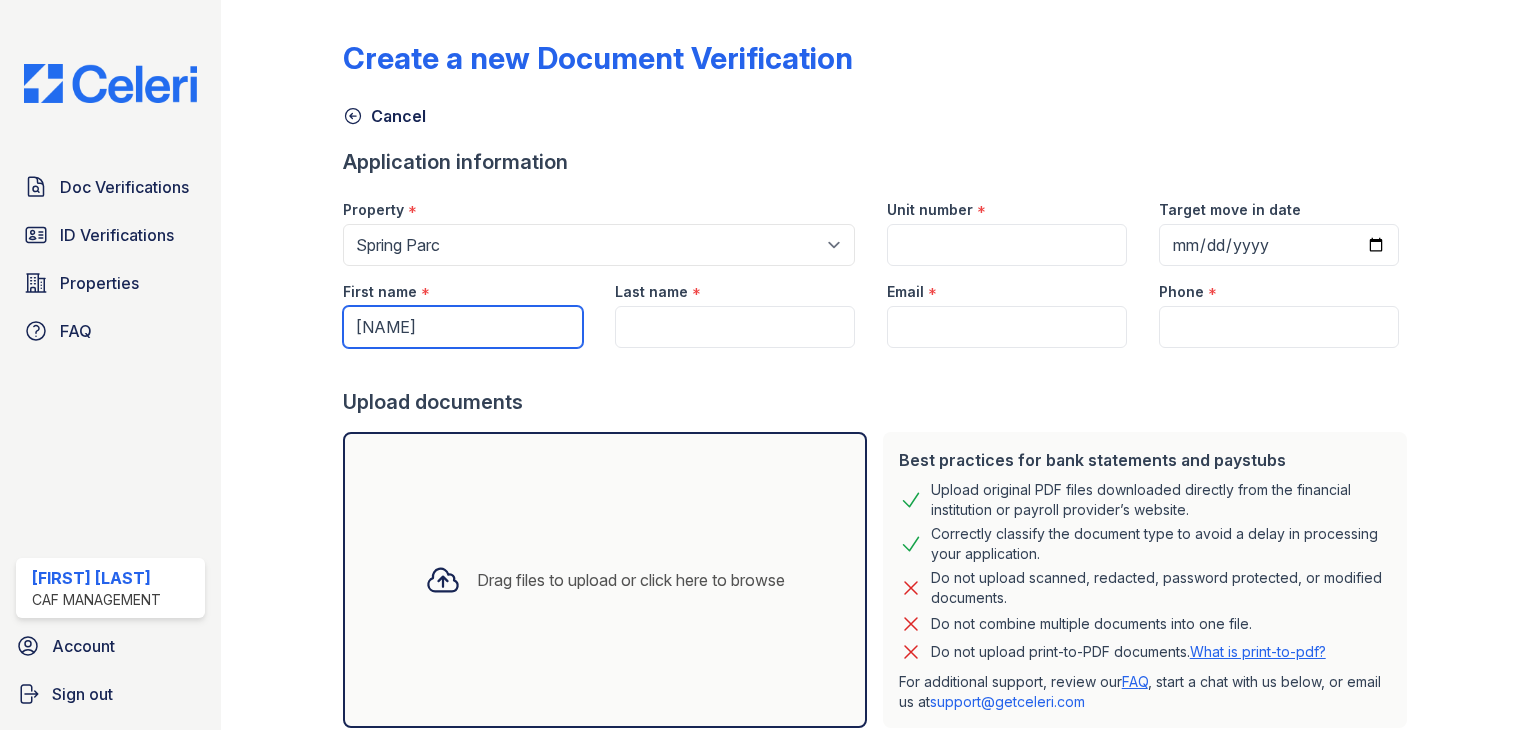 type on "[NAME]" 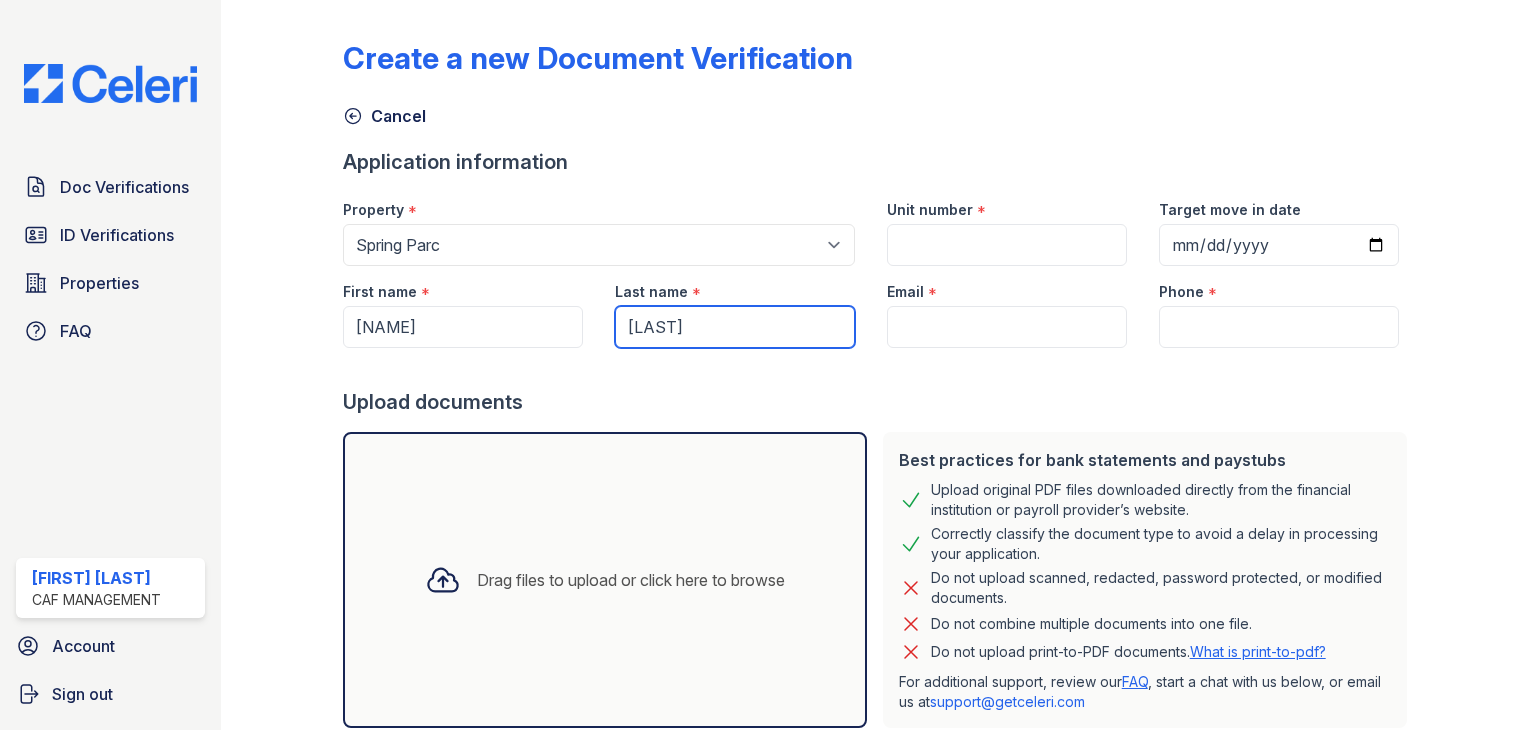 type on "[LAST]" 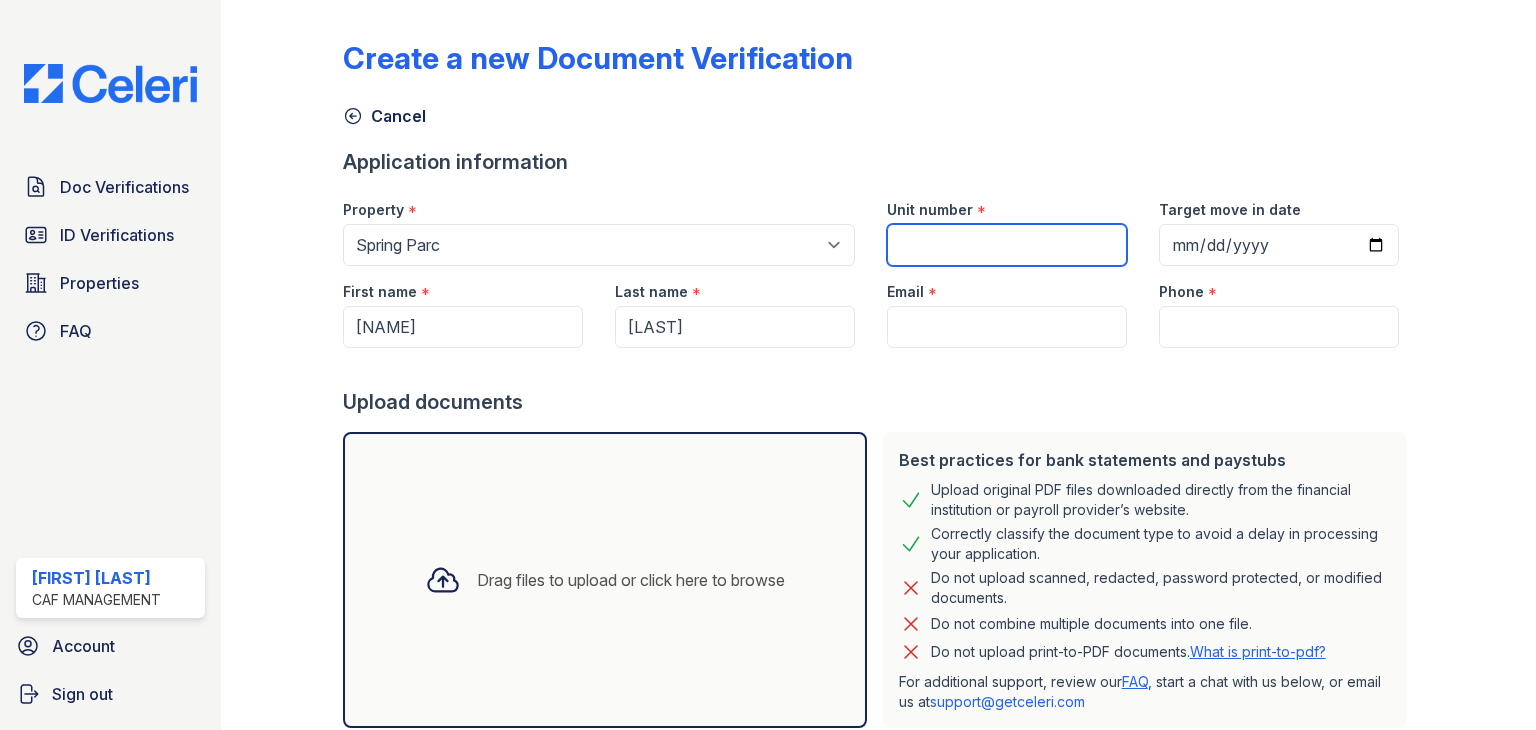 drag, startPoint x: 959, startPoint y: 250, endPoint x: 904, endPoint y: 248, distance: 55.03635 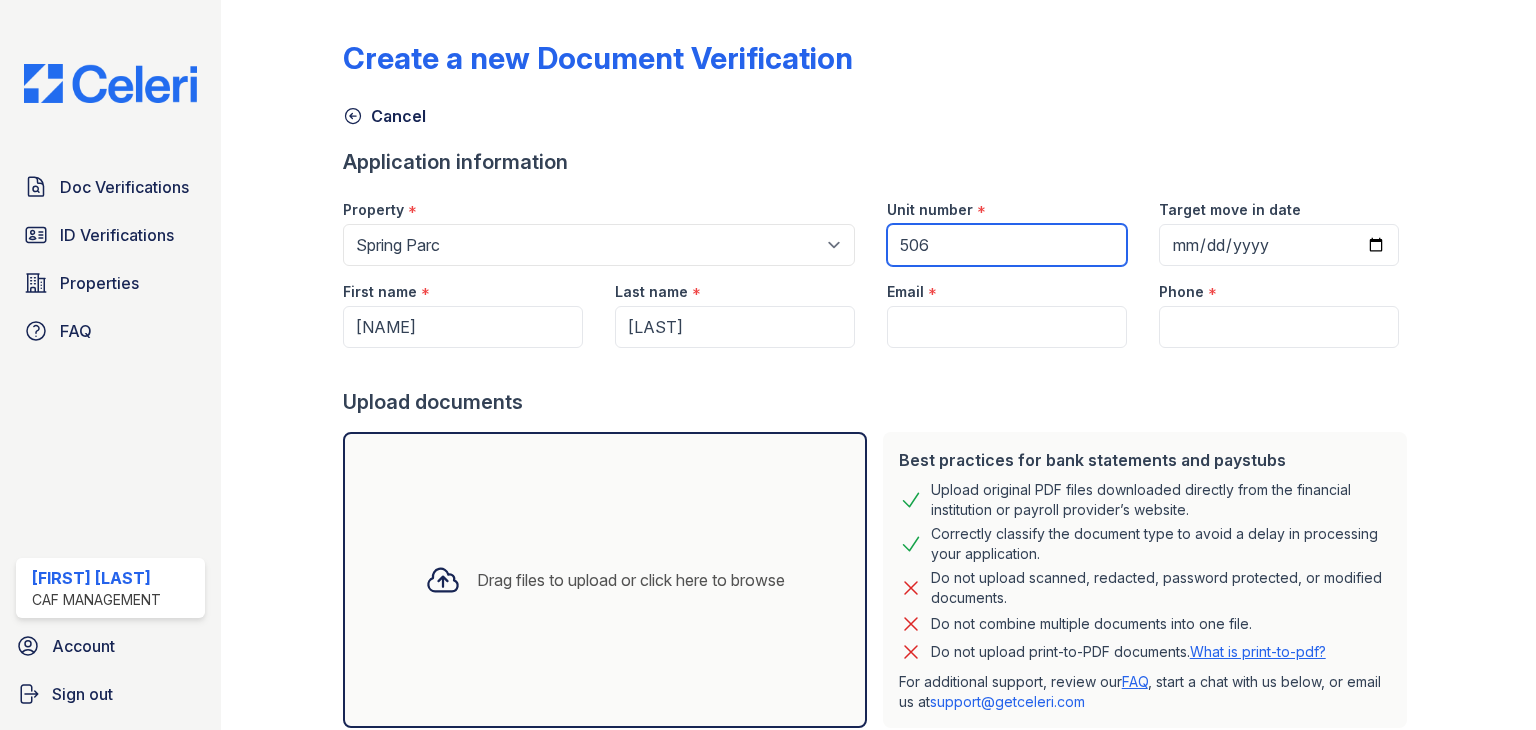 type on "506" 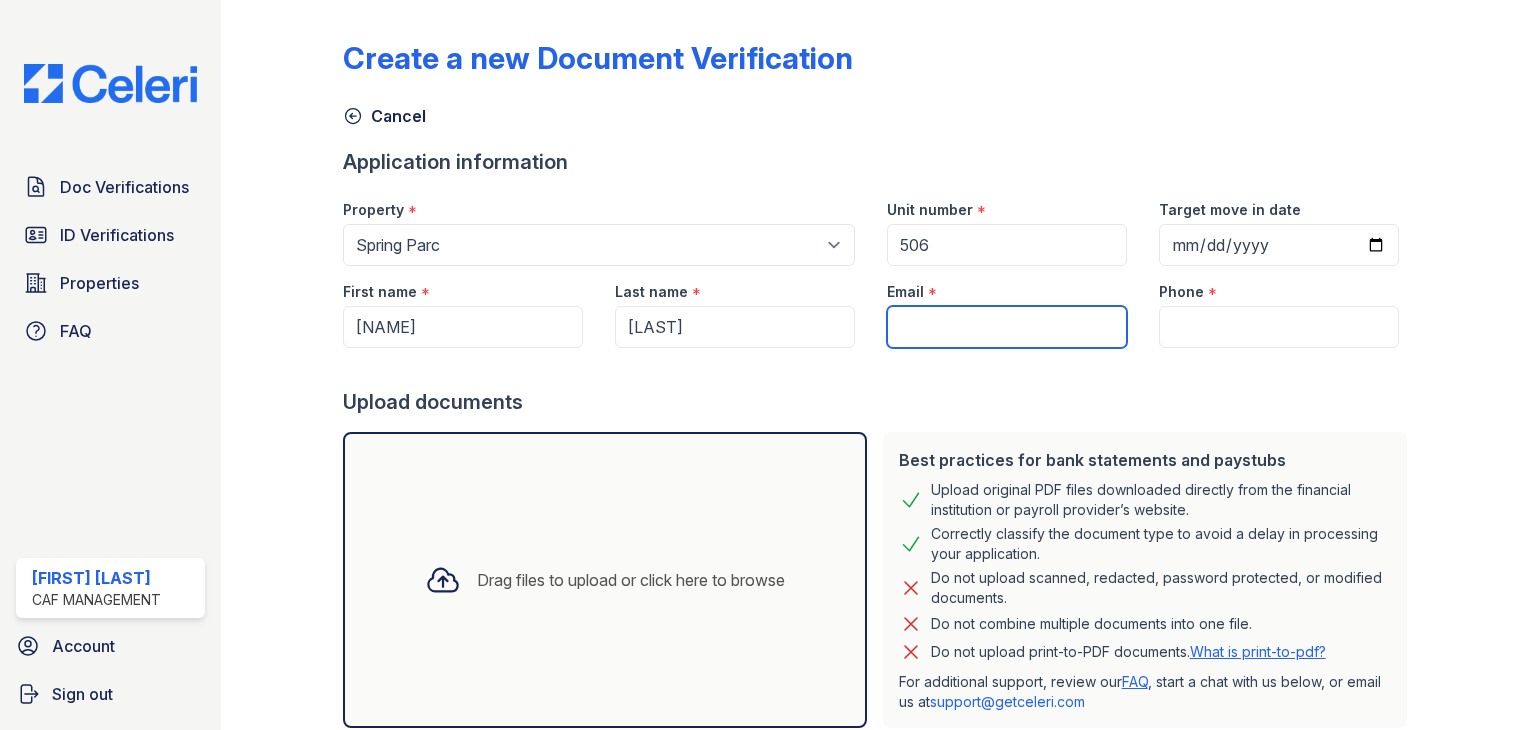 click on "Email" at bounding box center [1007, 327] 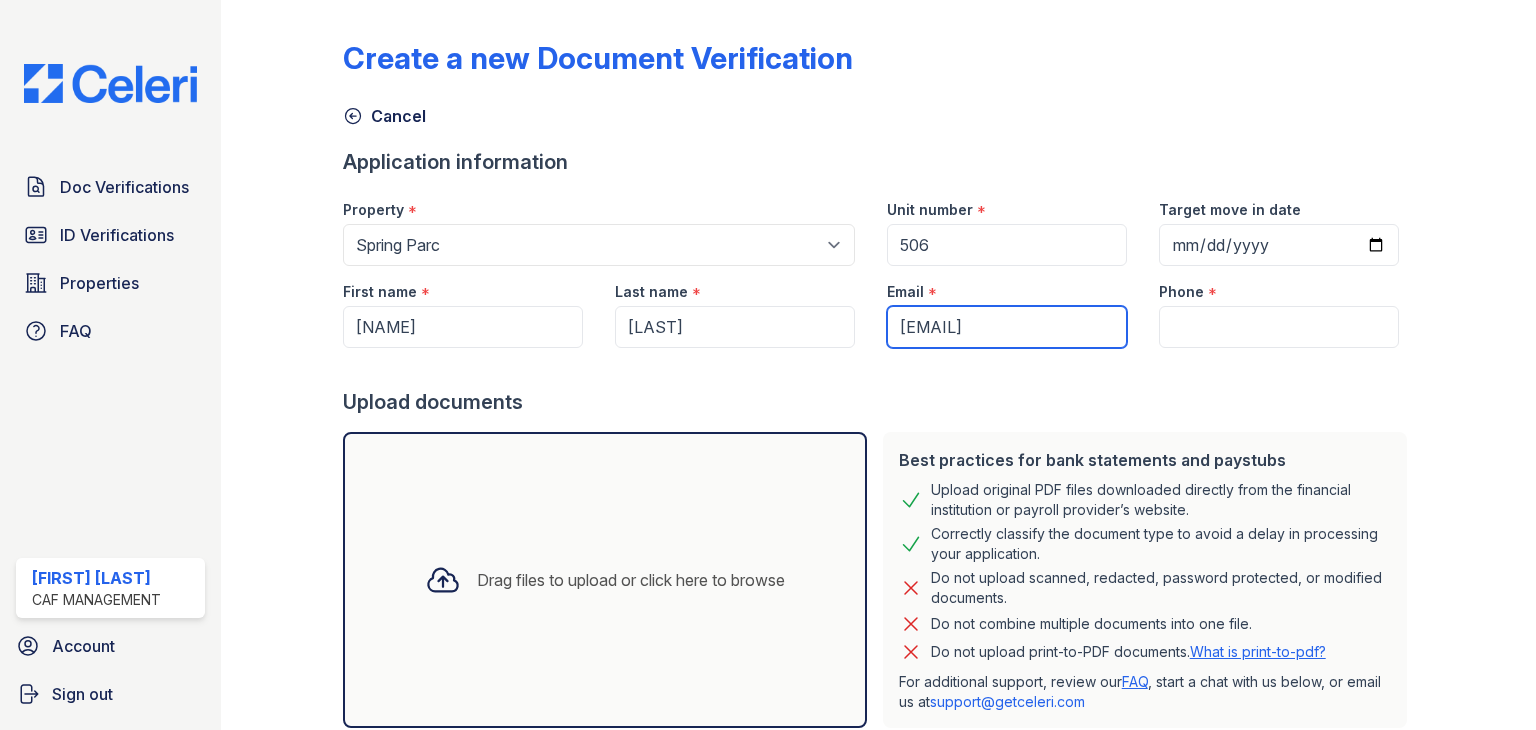 type on "[EMAIL]" 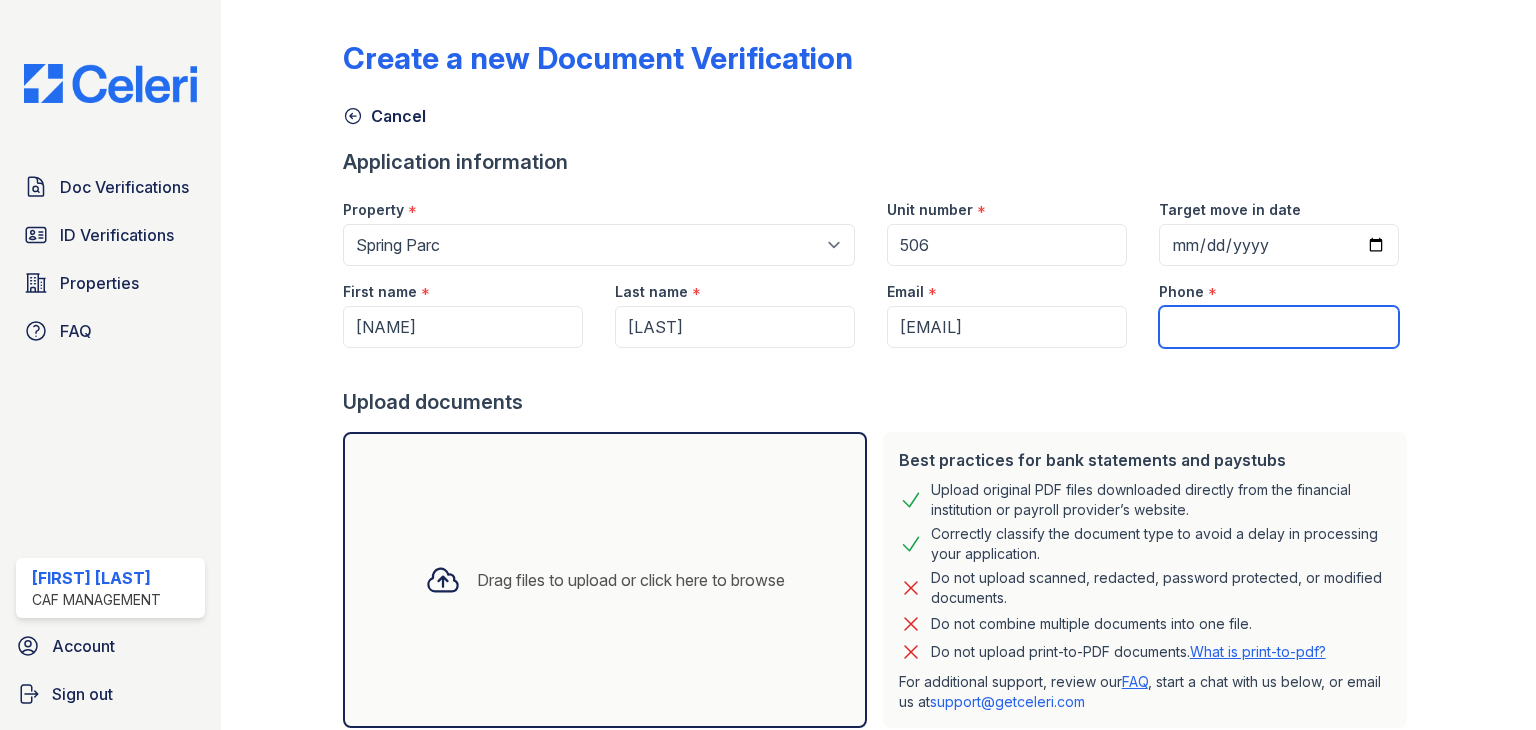 click on "Phone" at bounding box center [1279, 327] 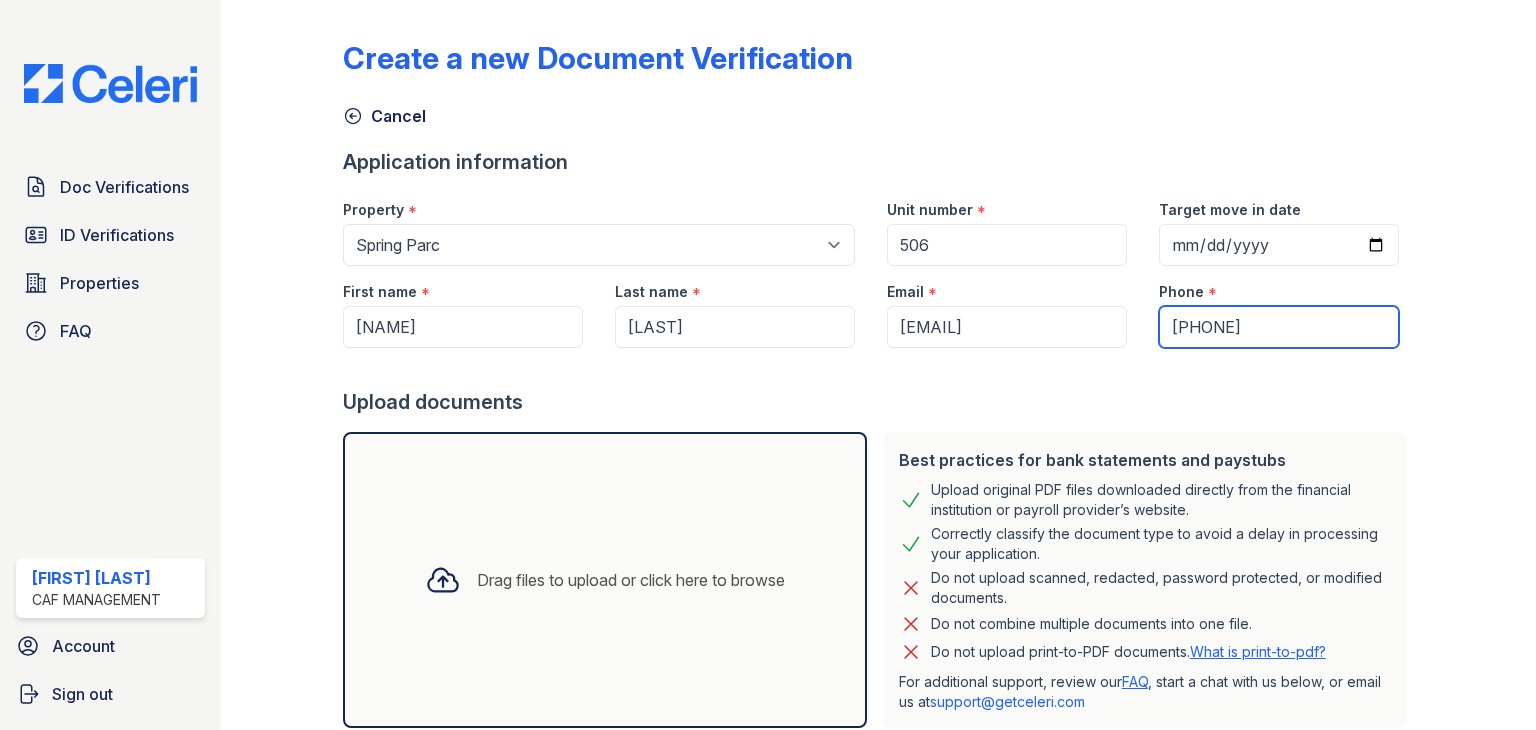 type on "[PHONE]" 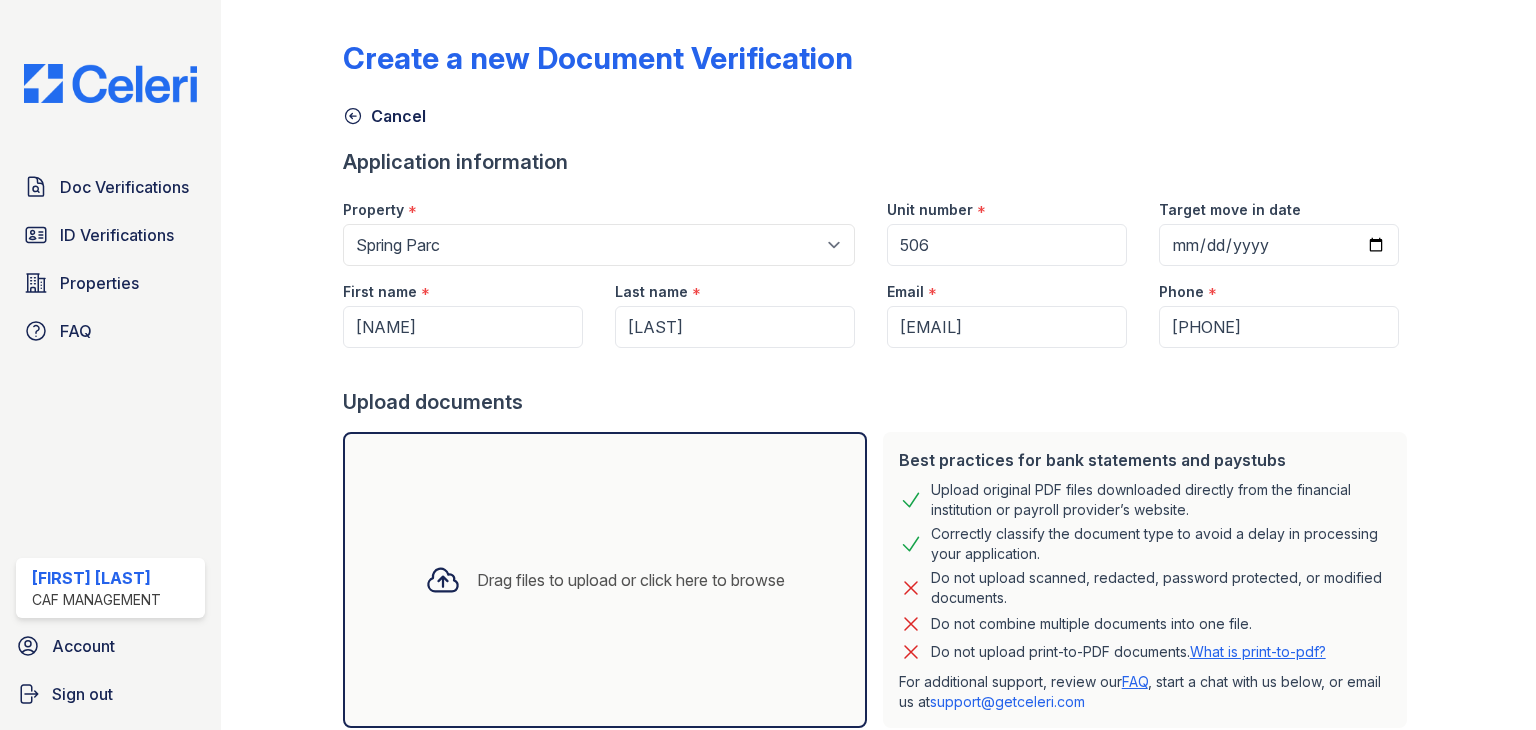 click on "Best practices for bank statements and paystubs
Upload original PDF files downloaded directly from the financial institution or payroll provider’s website.
Correctly classify the document type to avoid a delay in processing your application.
Do not upload scanned, redacted, password protected, or modified documents.
Do not combine multiple documents into one file.
Do not upload print-to-PDF documents.
What is print-to-pdf?
For additional support, review our
FAQ ,
start a chat with us below, or email us at
support@getceleri.com" at bounding box center (1145, 580) 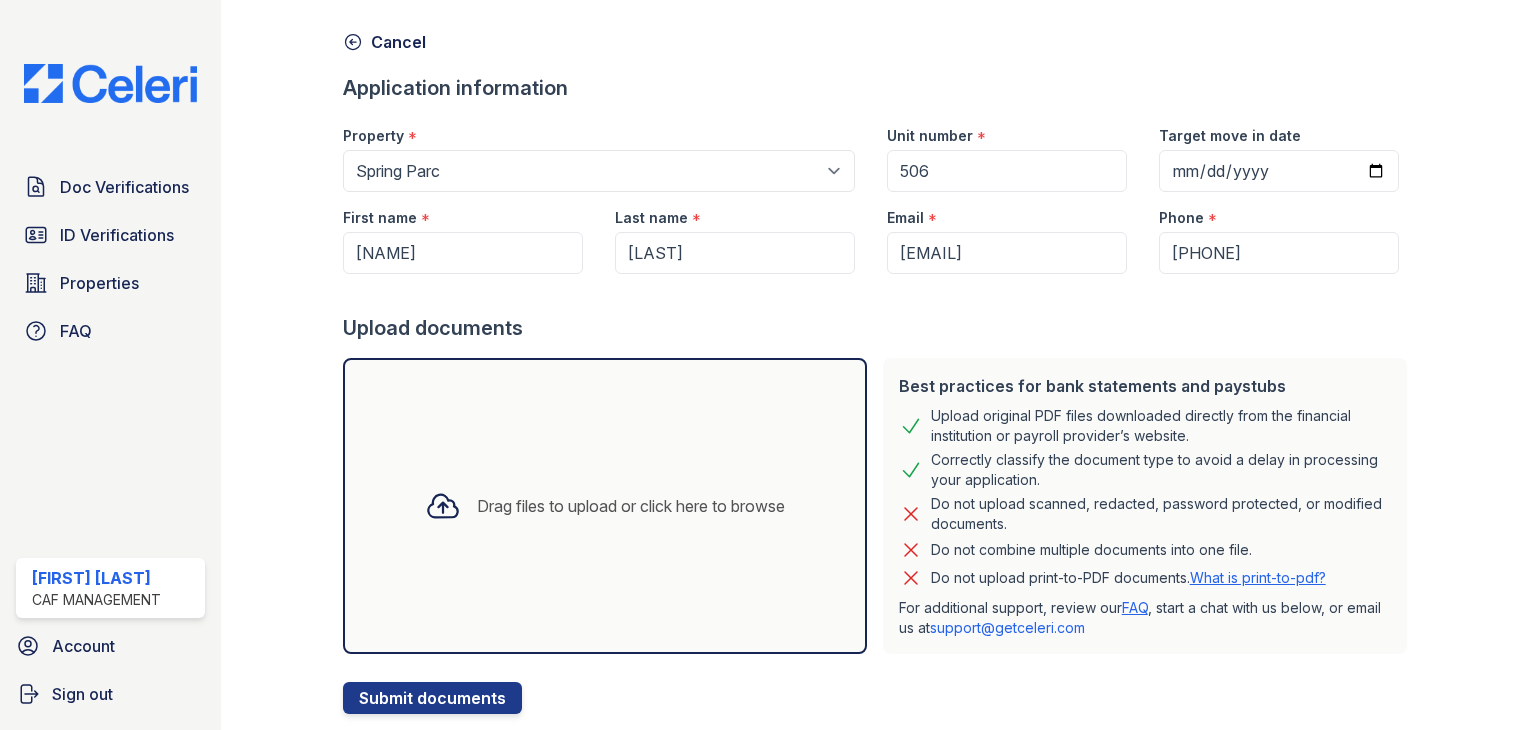 scroll, scrollTop: 24, scrollLeft: 0, axis: vertical 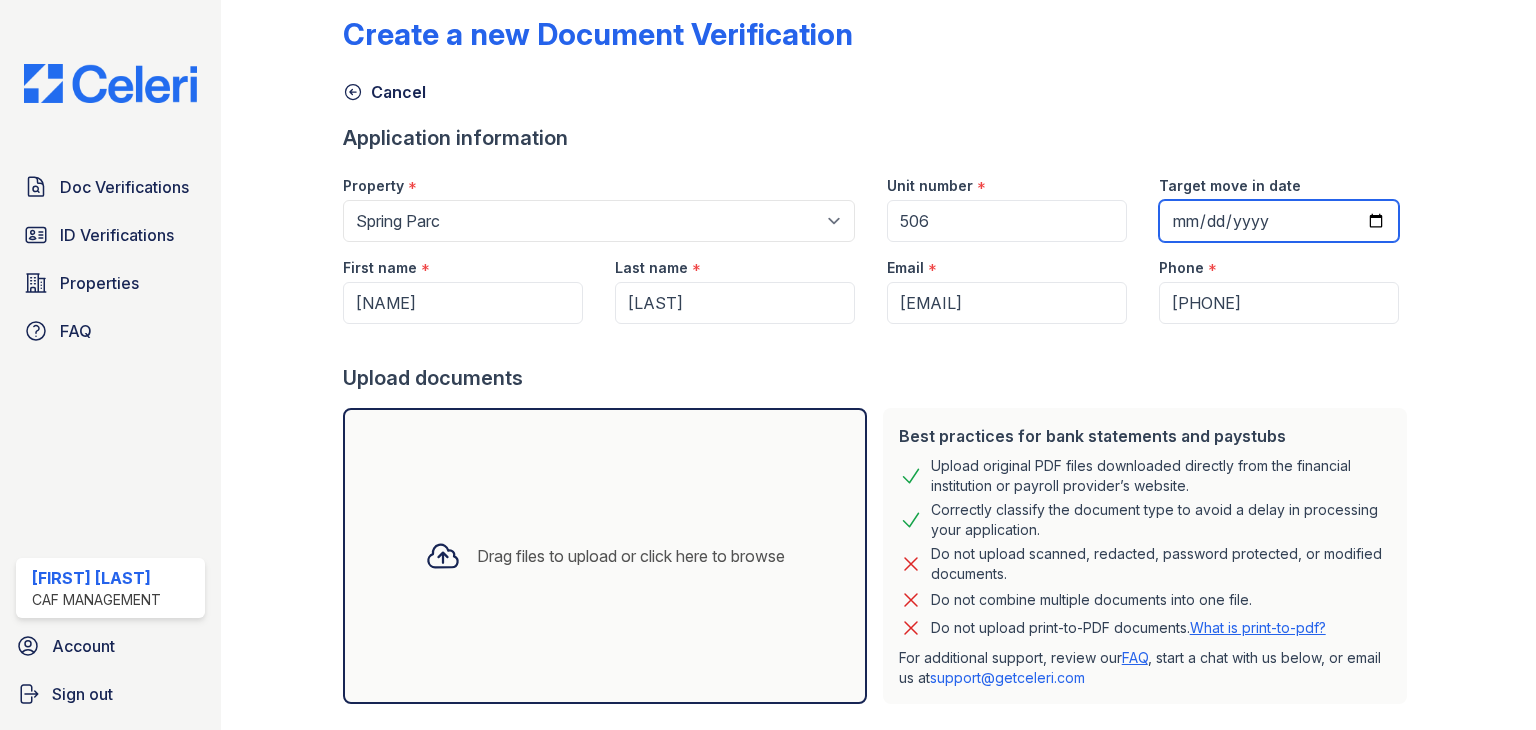 click on "Target move in date" at bounding box center [1279, 221] 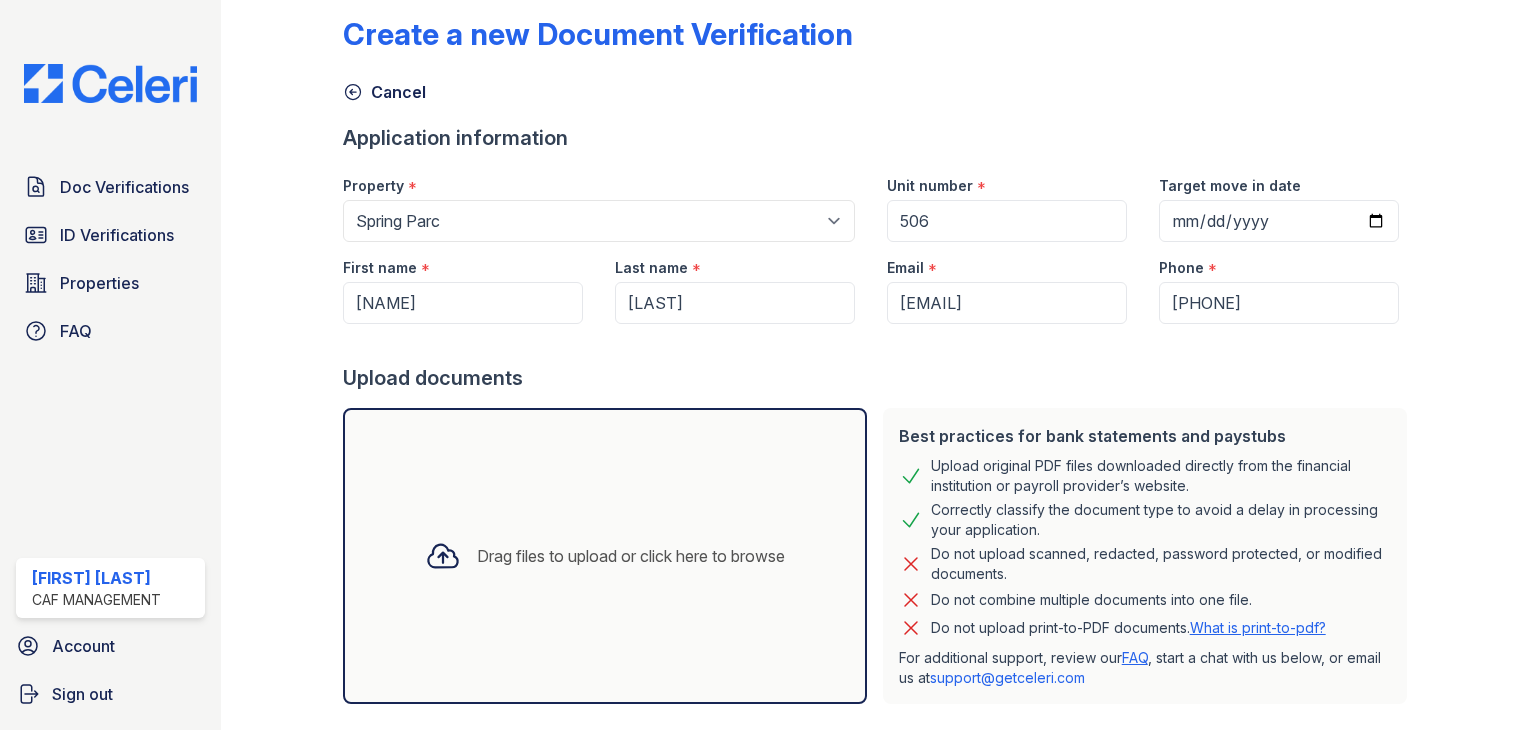 click at bounding box center (879, 344) 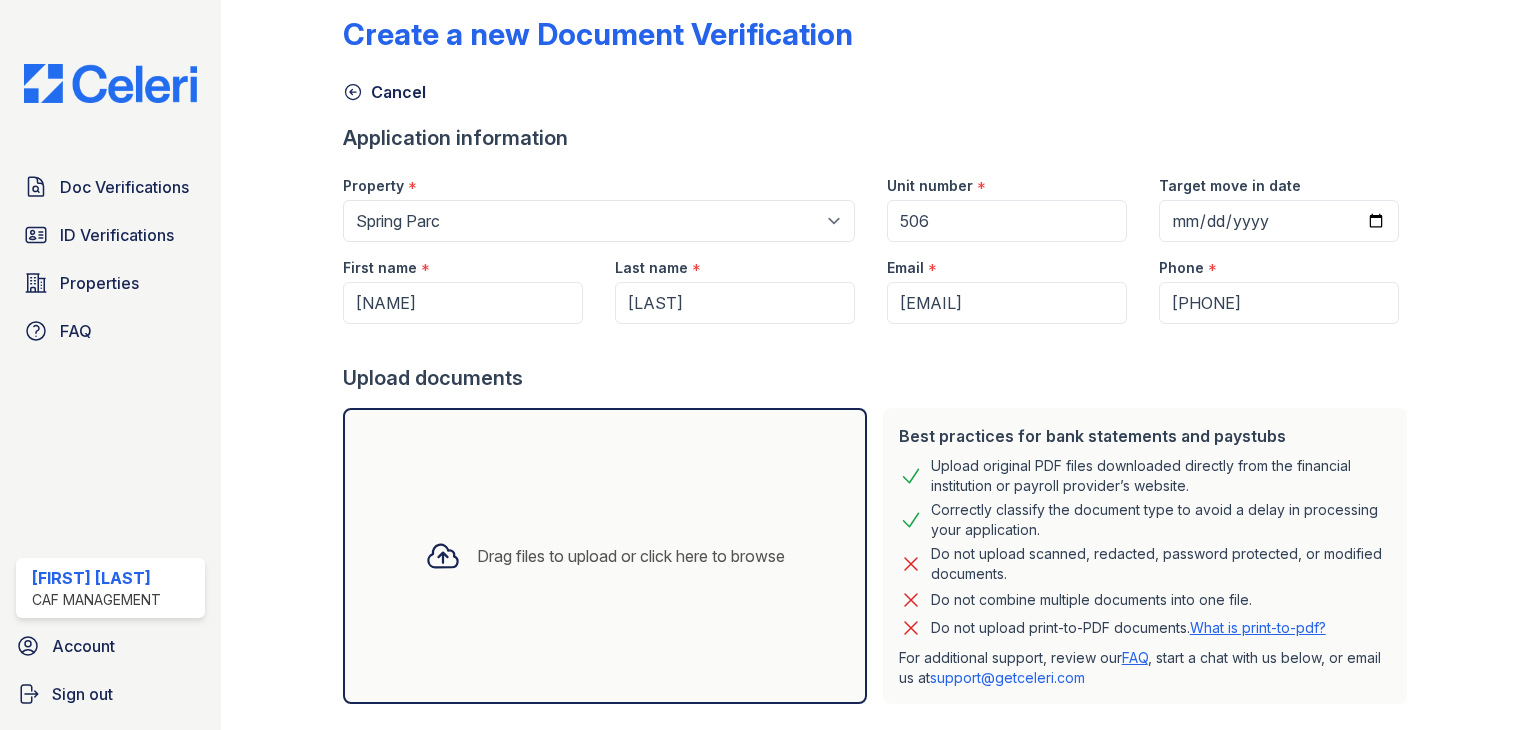 click on "Drag files to upload or click here to browse" at bounding box center [605, 556] 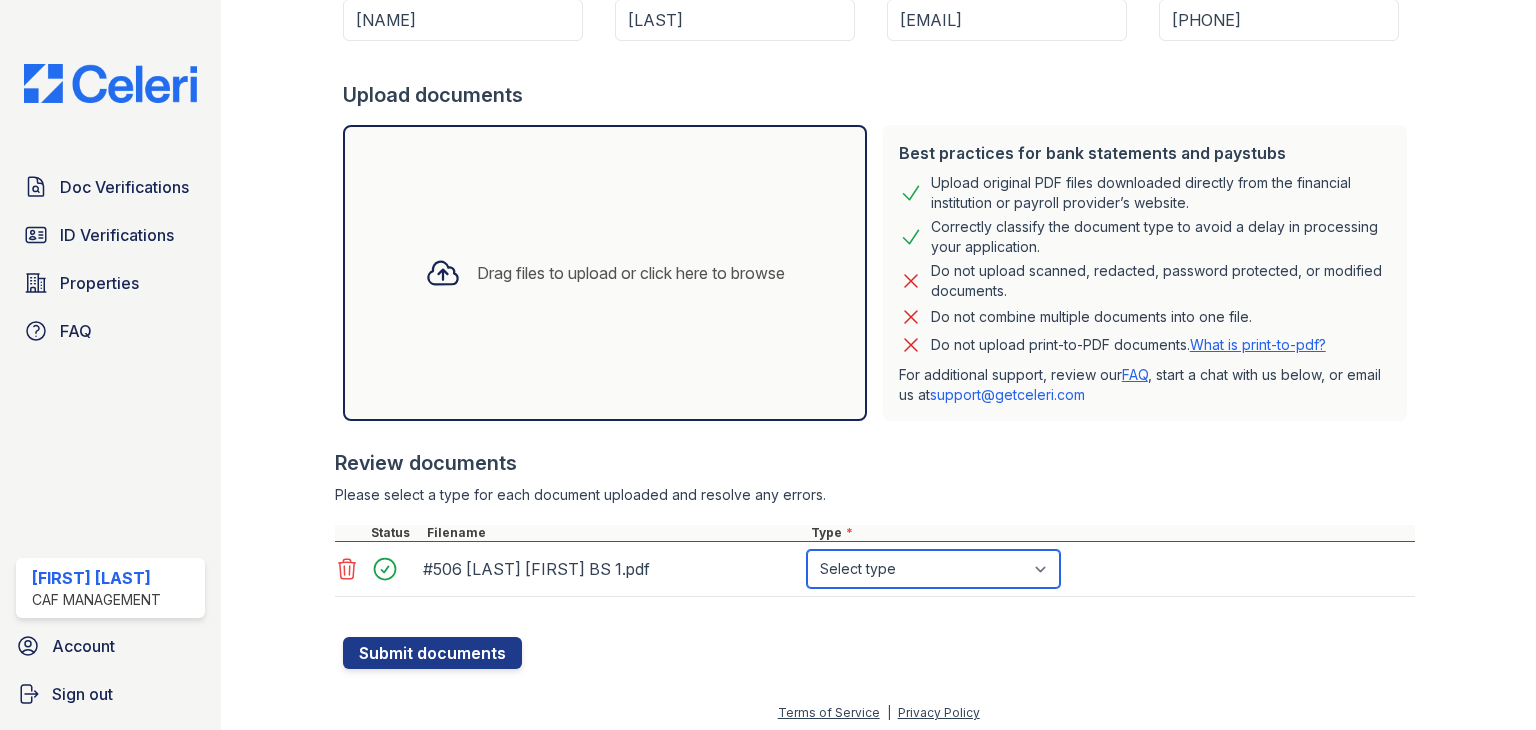 click on "Select type
Paystub
Bank Statement
Offer Letter
Tax Documents
Benefit Award Letter
Investment Account Statement
Other" at bounding box center [933, 569] 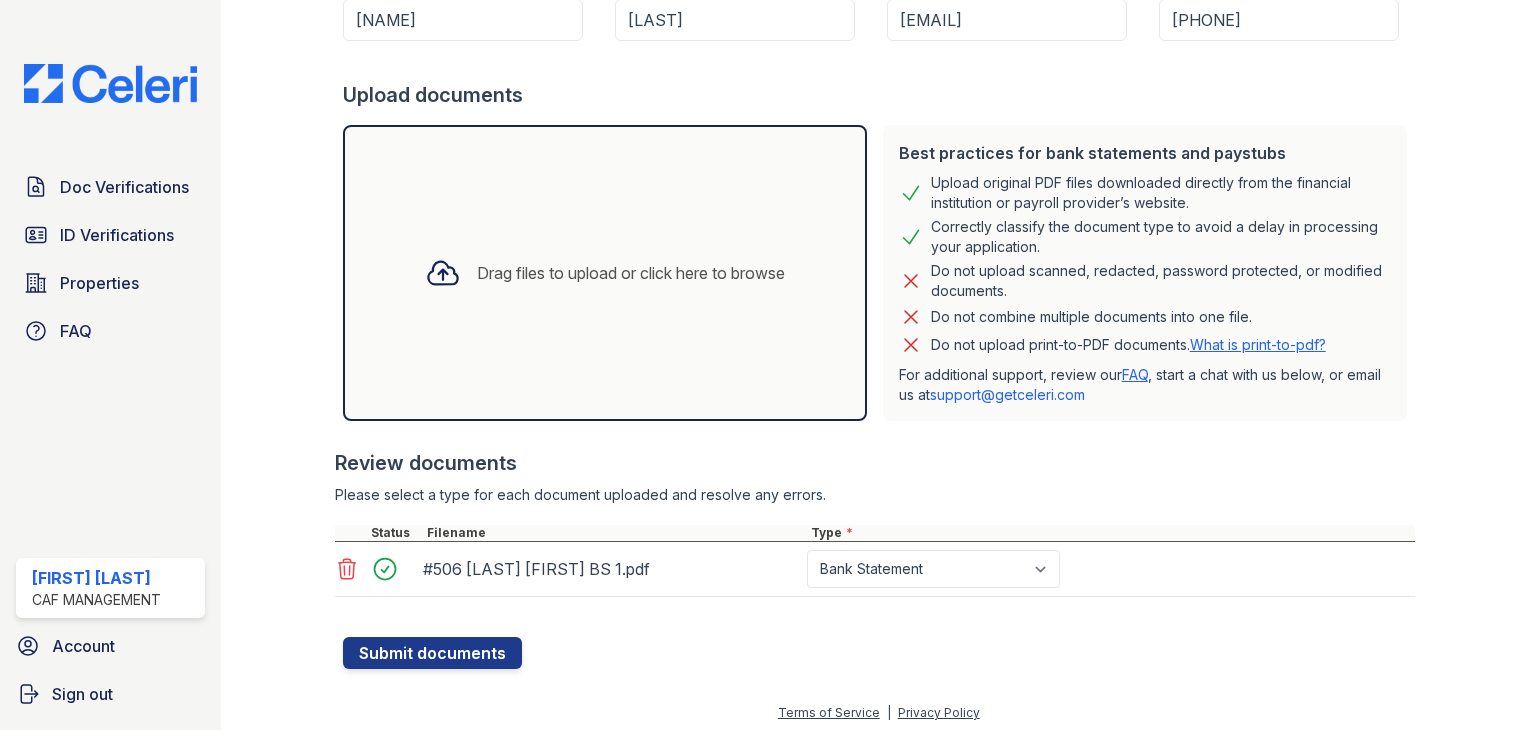 drag, startPoint x: 492, startPoint y: 656, endPoint x: 844, endPoint y: 609, distance: 355.12393 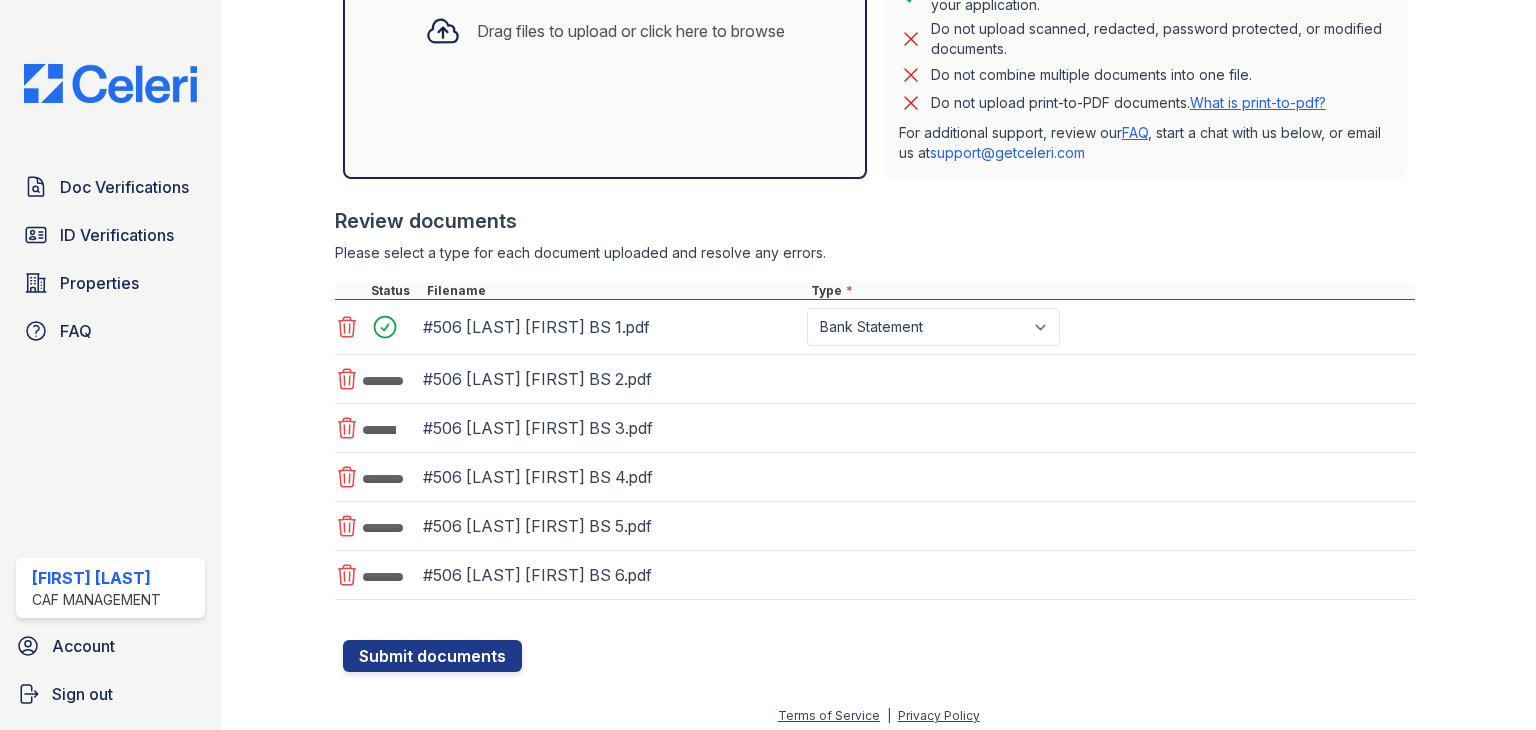 scroll, scrollTop: 556, scrollLeft: 0, axis: vertical 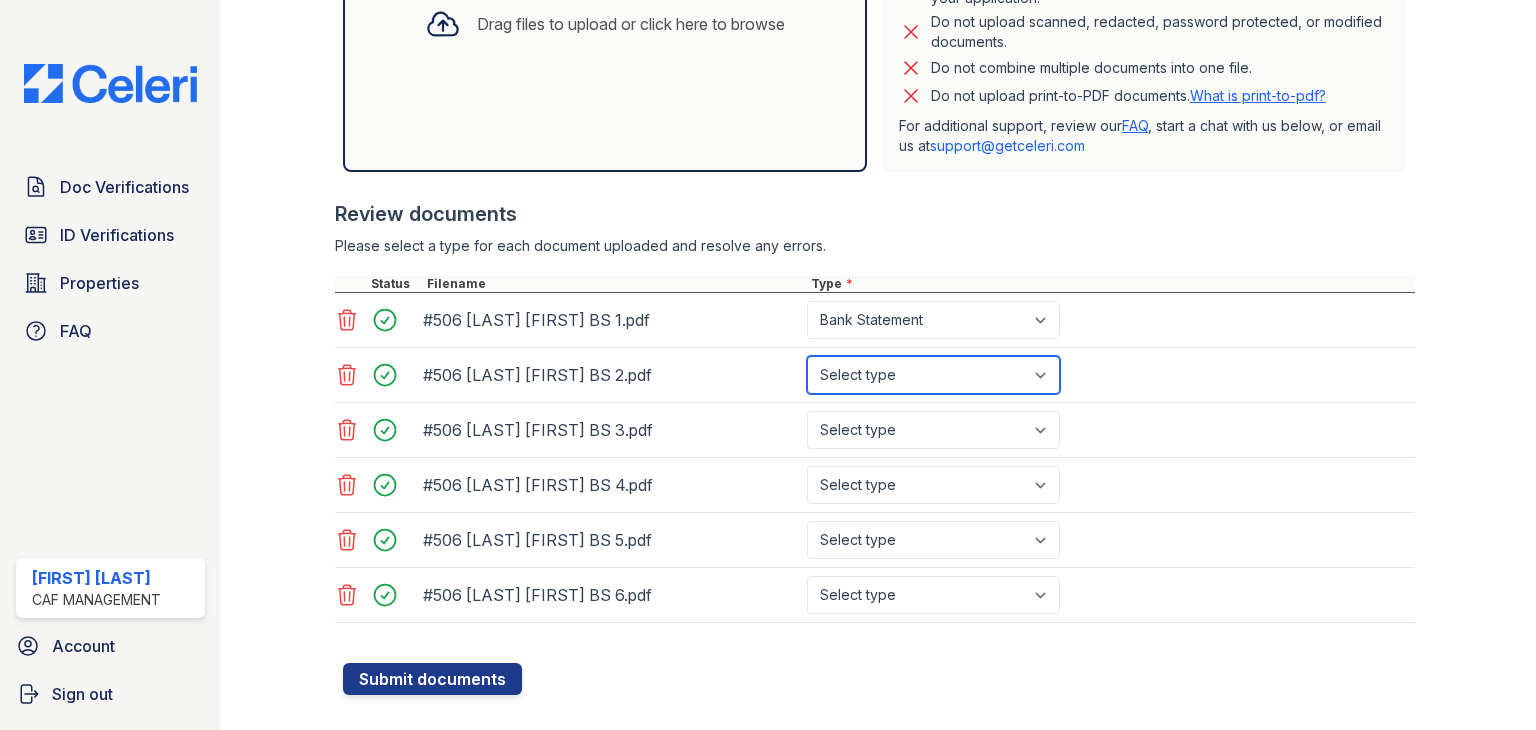 click on "Select type
Paystub
Bank Statement
Offer Letter
Tax Documents
Benefit Award Letter
Investment Account Statement
Other" at bounding box center [933, 375] 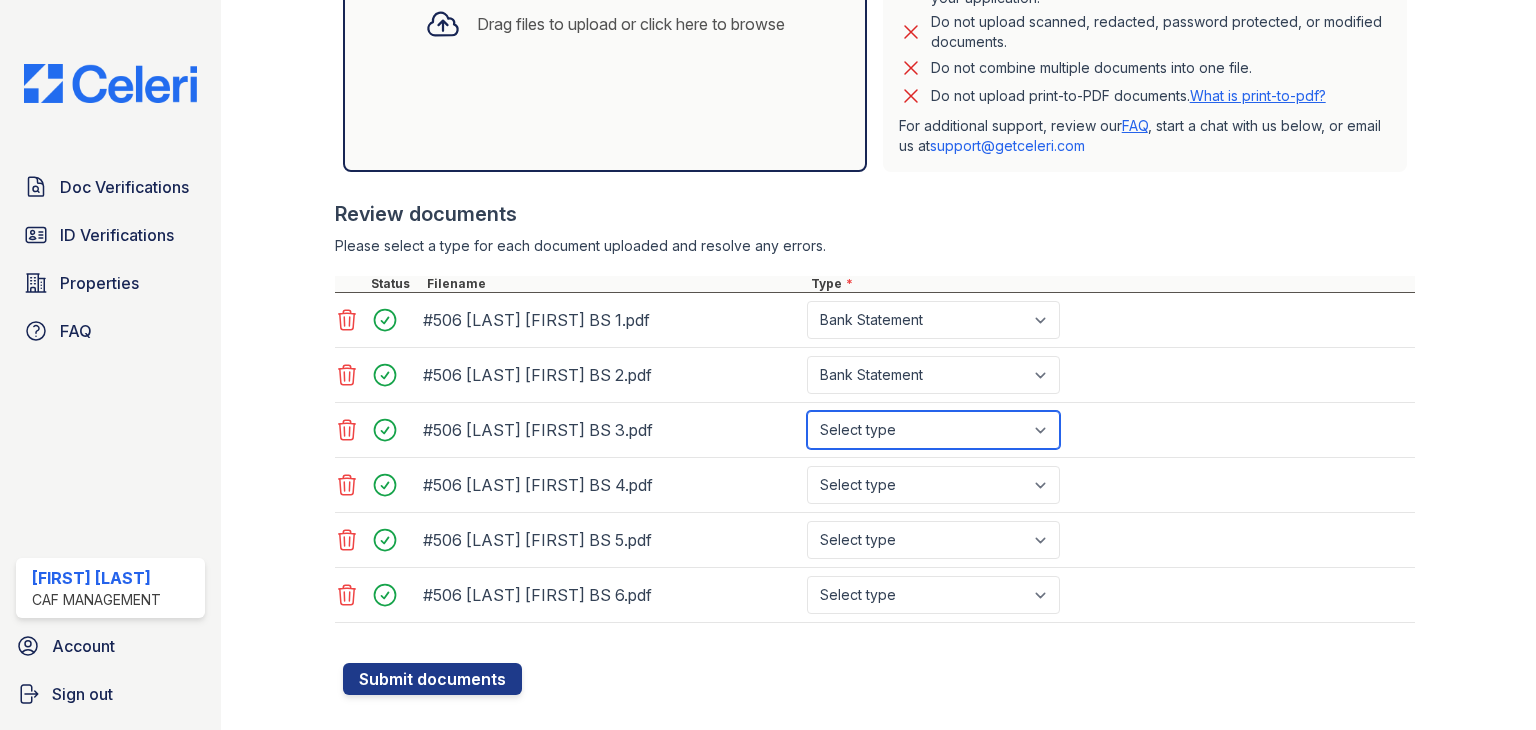 click on "Select type
Paystub
Bank Statement
Offer Letter
Tax Documents
Benefit Award Letter
Investment Account Statement
Other" at bounding box center [933, 430] 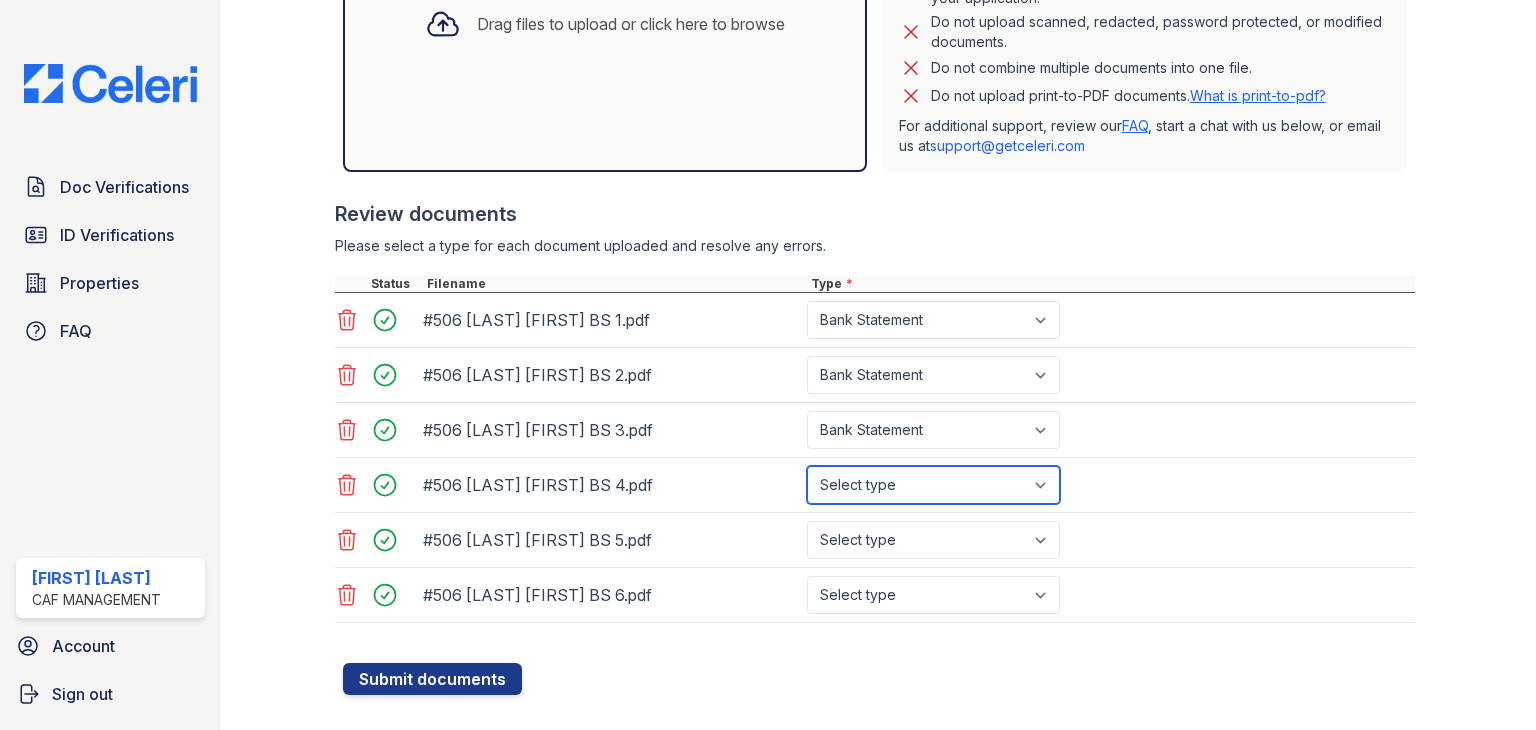 click on "Select type
Paystub
Bank Statement
Offer Letter
Tax Documents
Benefit Award Letter
Investment Account Statement
Other" at bounding box center (933, 485) 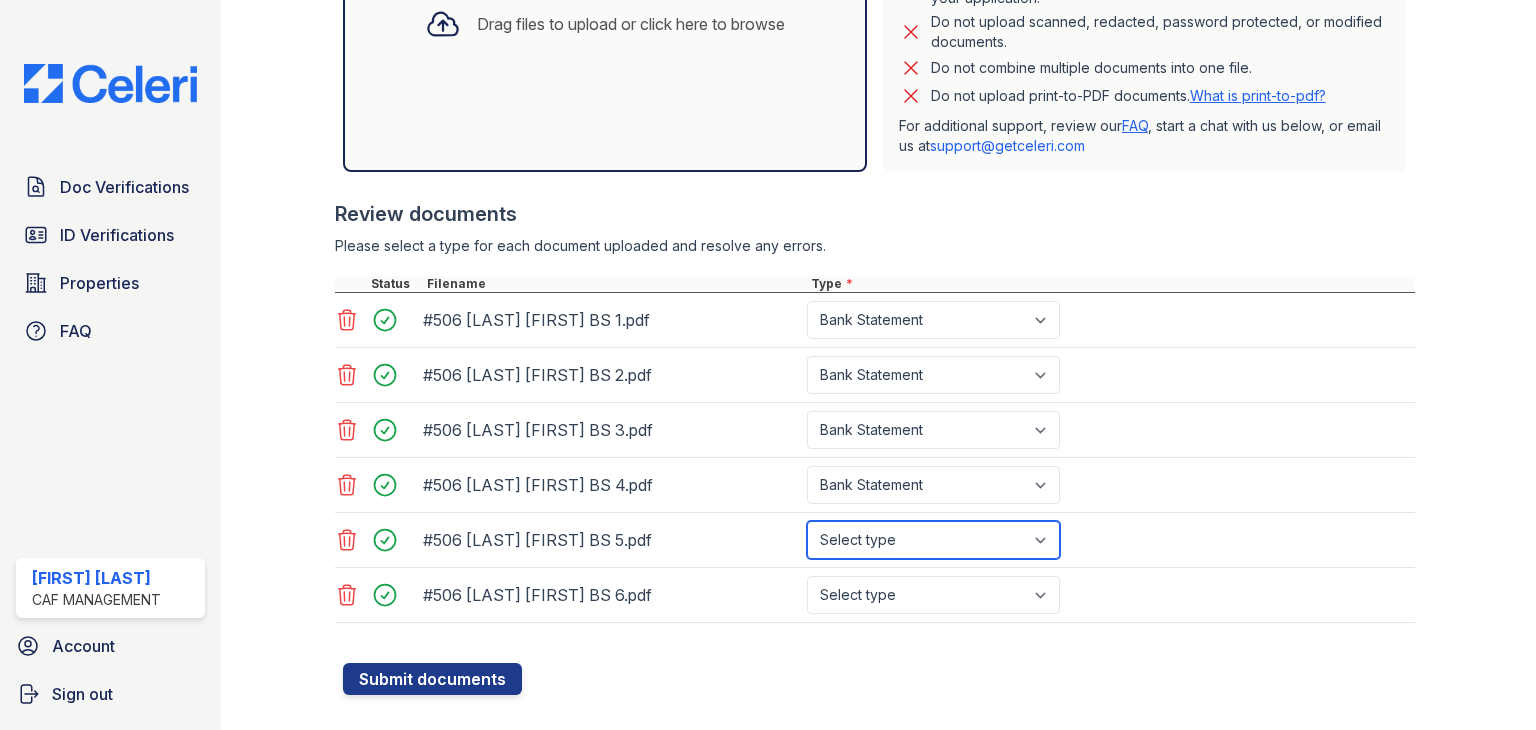 click on "Select type
Paystub
Bank Statement
Offer Letter
Tax Documents
Benefit Award Letter
Investment Account Statement
Other" at bounding box center [933, 540] 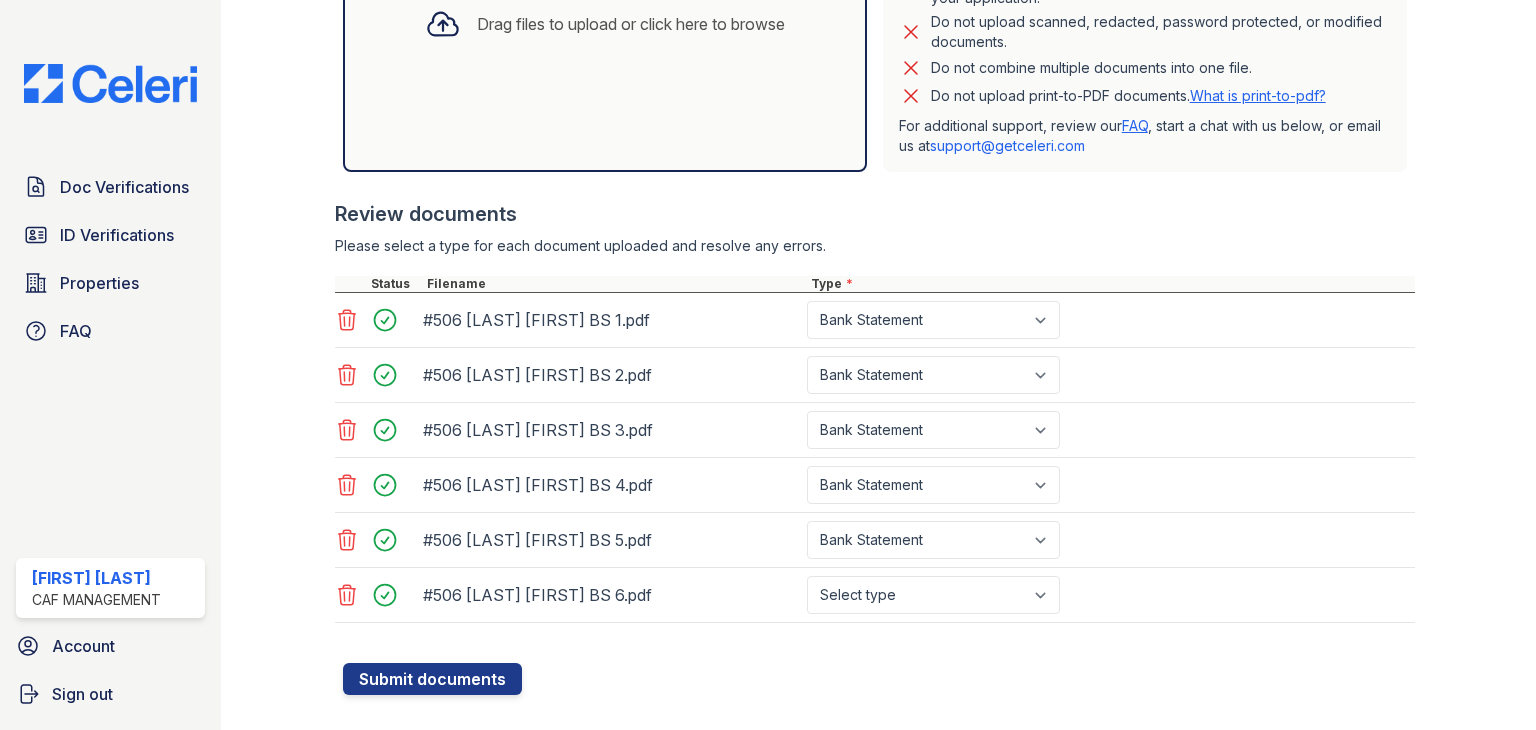 click on "#506 [LAST] [FIRST] BS 5.pdf
Select type
Paystub
Bank Statement
Offer Letter
Tax Documents
Benefit Award Letter
Investment Account Statement
Other" at bounding box center [875, 540] 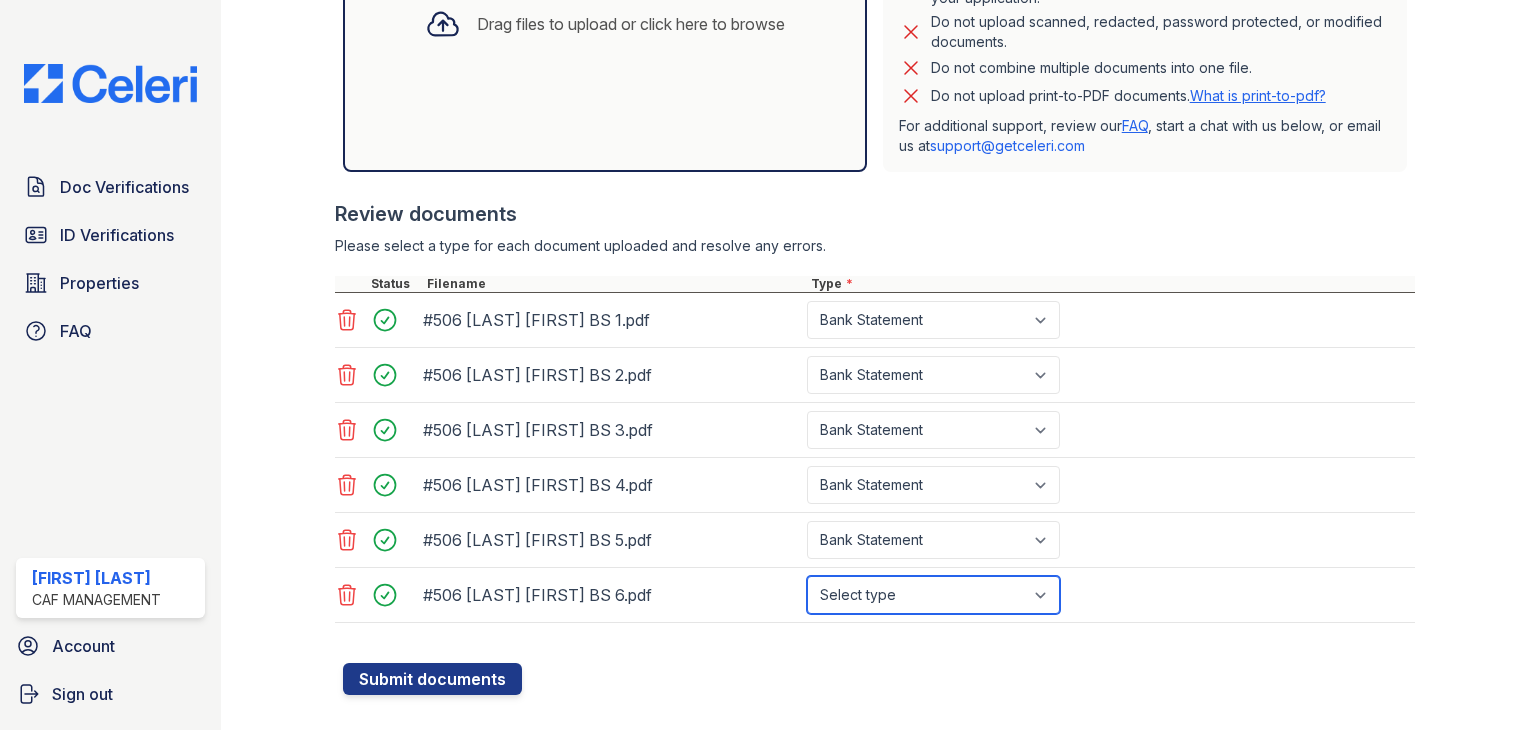 click on "Select type
Paystub
Bank Statement
Offer Letter
Tax Documents
Benefit Award Letter
Investment Account Statement
Other" at bounding box center [933, 595] 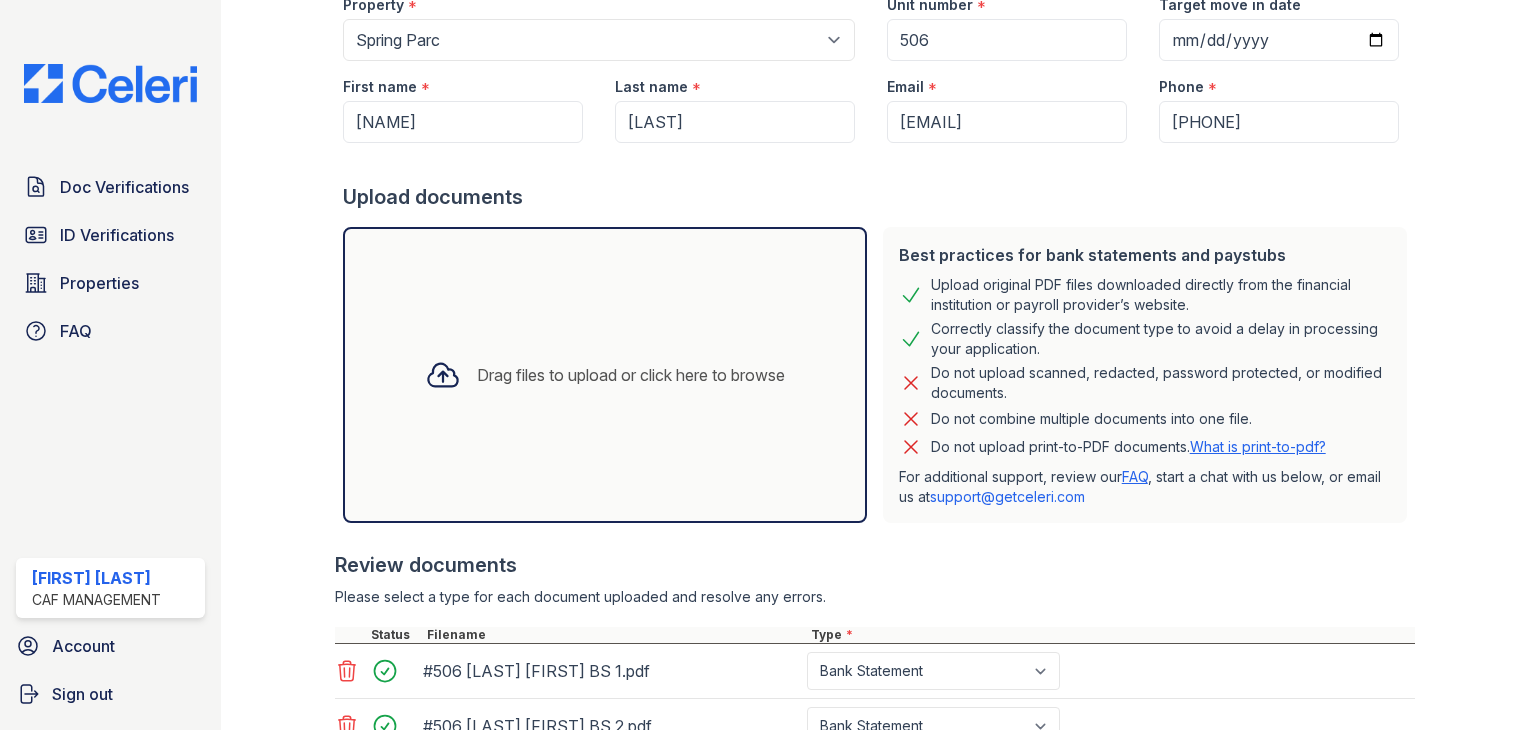 scroll, scrollTop: 584, scrollLeft: 0, axis: vertical 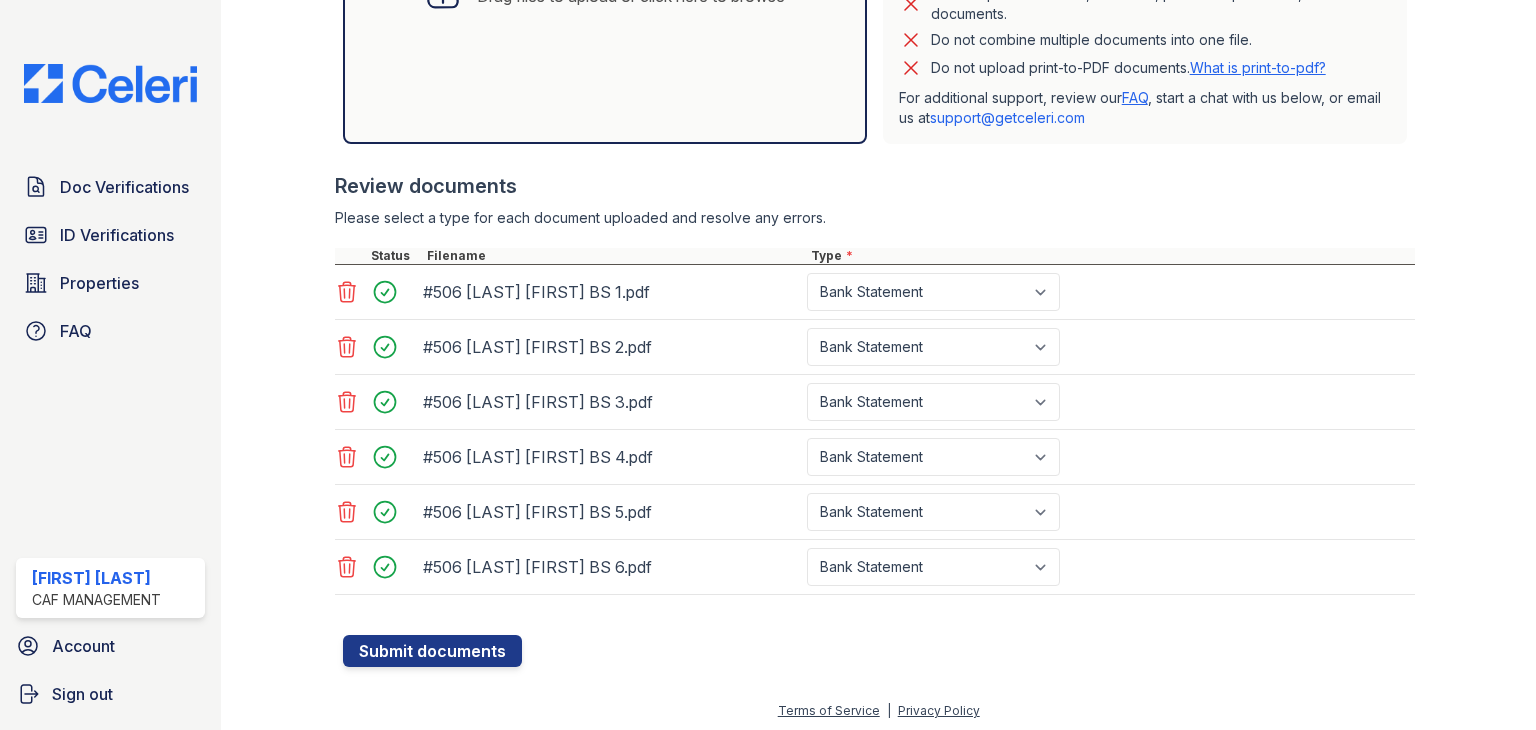 click on "#506 [LAST] [FIRST] BS 6.pdf
Select type
Paystub
Bank Statement
Offer Letter
Tax Documents
Benefit Award Letter
Investment Account Statement
Other" at bounding box center (875, 567) 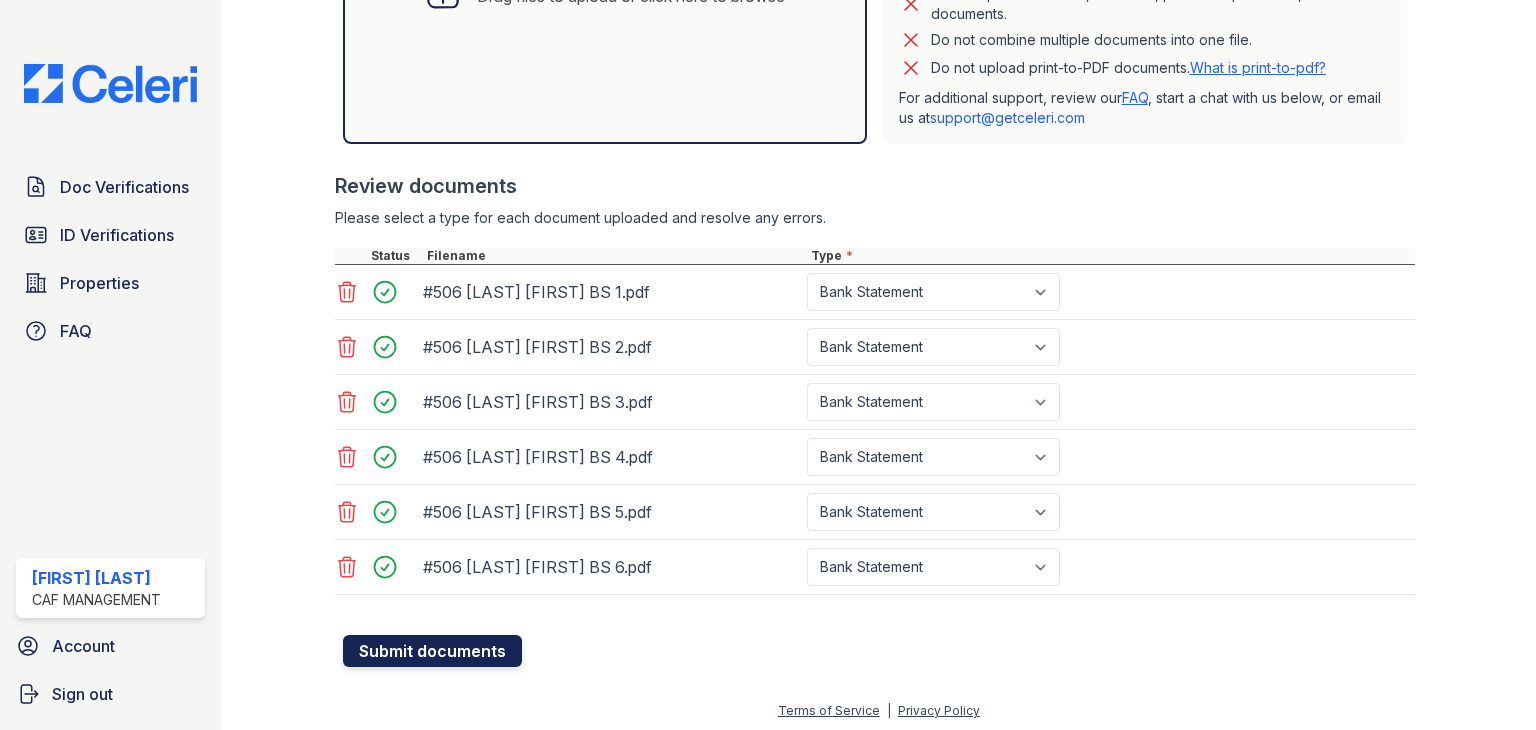click on "Submit documents" at bounding box center (432, 651) 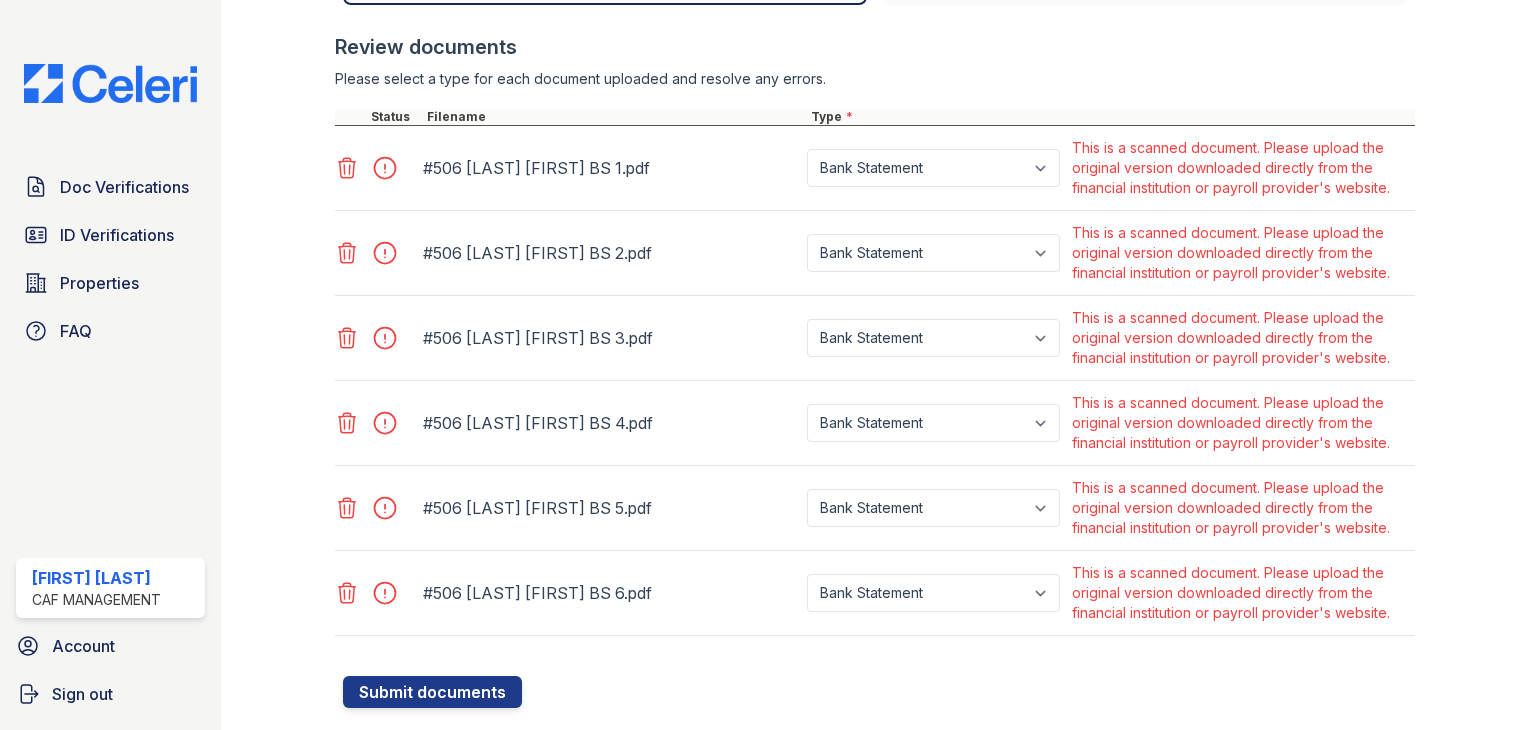 scroll, scrollTop: 779, scrollLeft: 0, axis: vertical 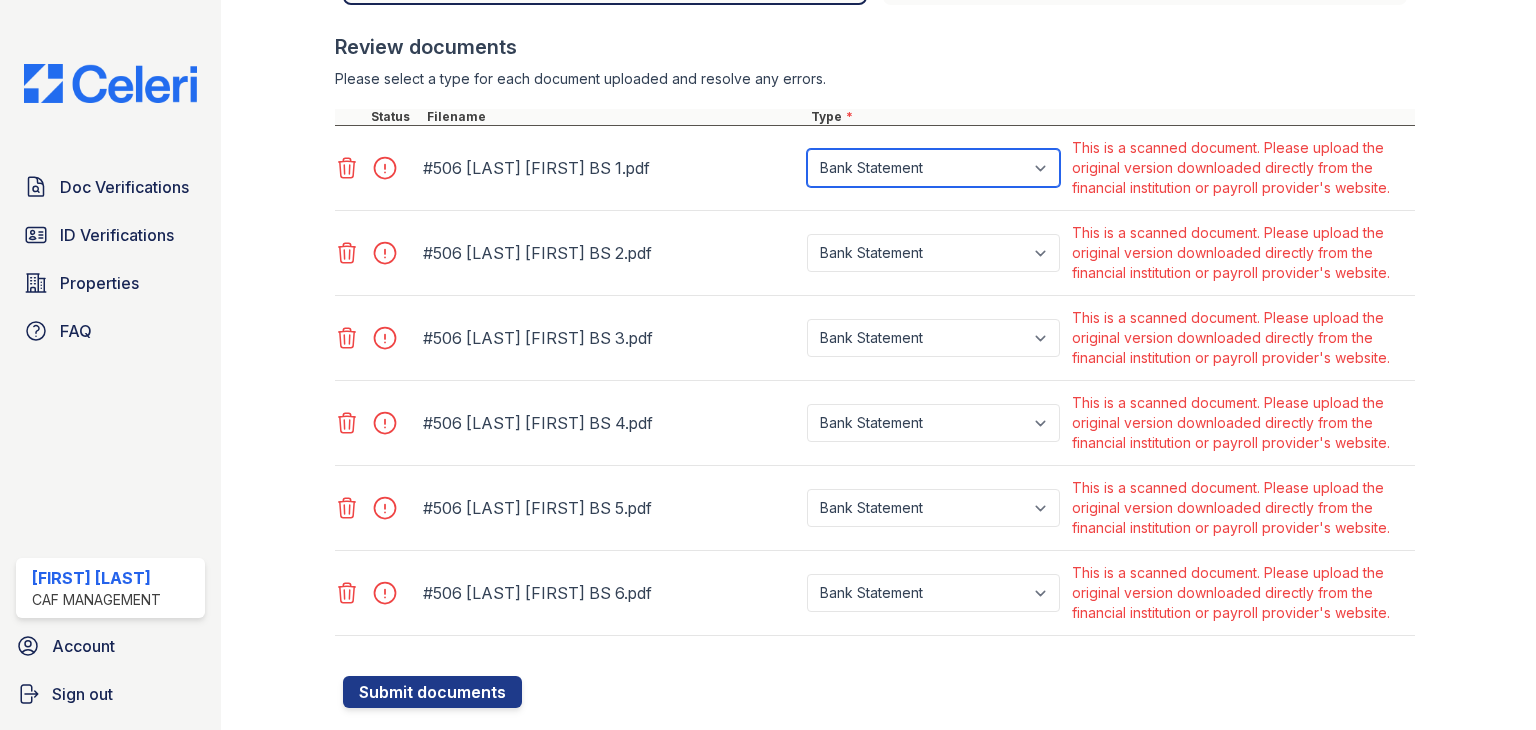 click on "Paystub
Bank Statement
Offer Letter
Tax Documents
Benefit Award Letter
Investment Account Statement
Other" at bounding box center [933, 168] 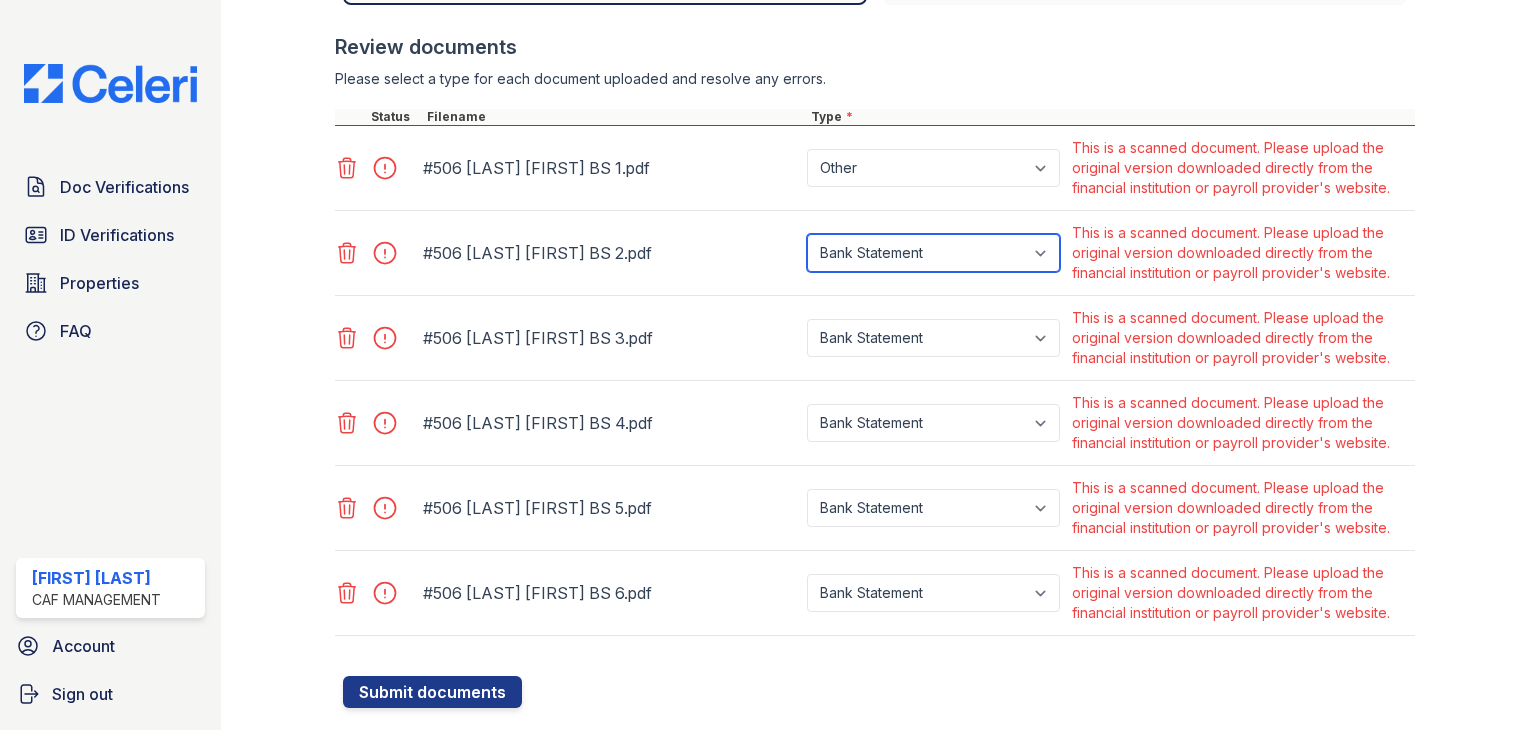 click on "Paystub
Bank Statement
Offer Letter
Tax Documents
Benefit Award Letter
Investment Account Statement
Other" at bounding box center [933, 253] 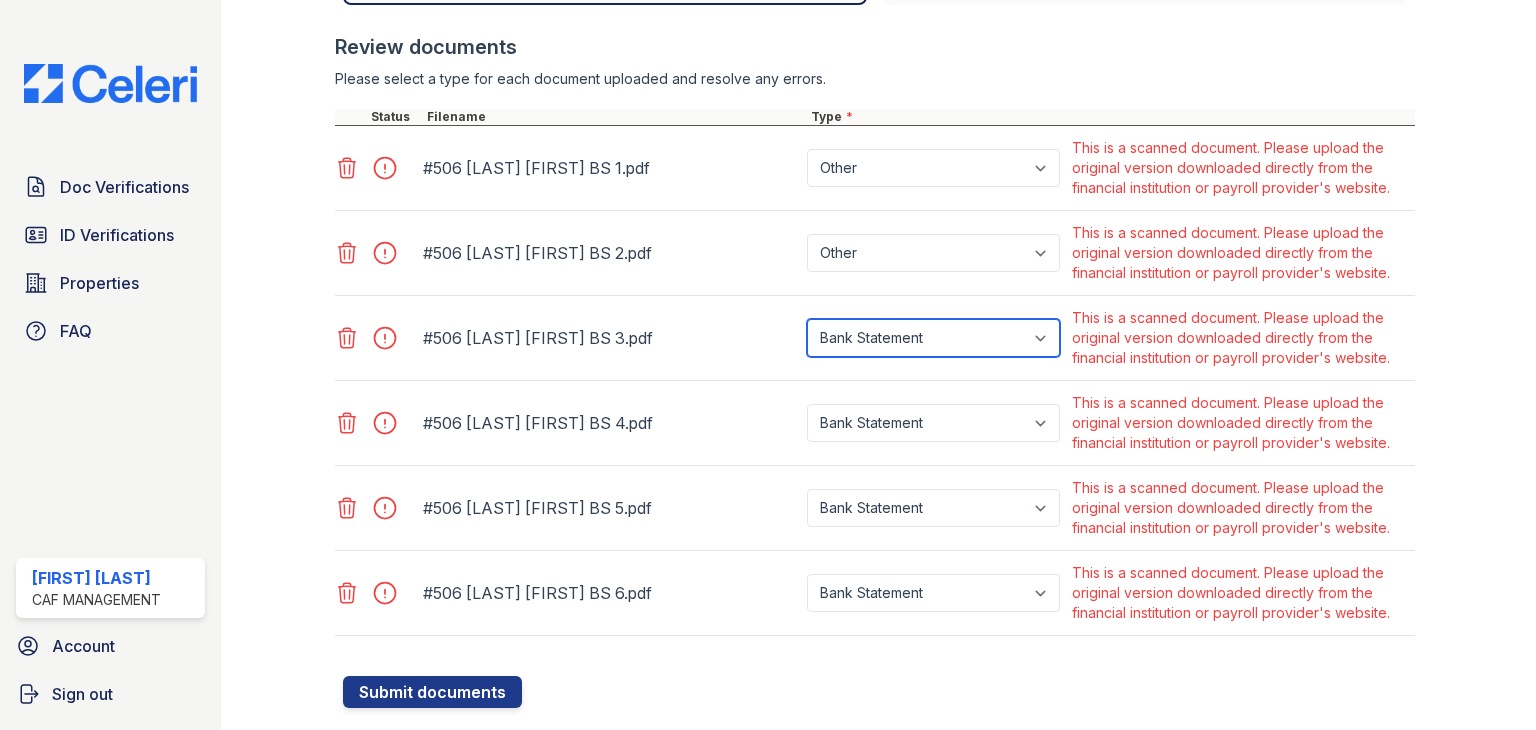 click on "Paystub
Bank Statement
Offer Letter
Tax Documents
Benefit Award Letter
Investment Account Statement
Other" at bounding box center [933, 338] 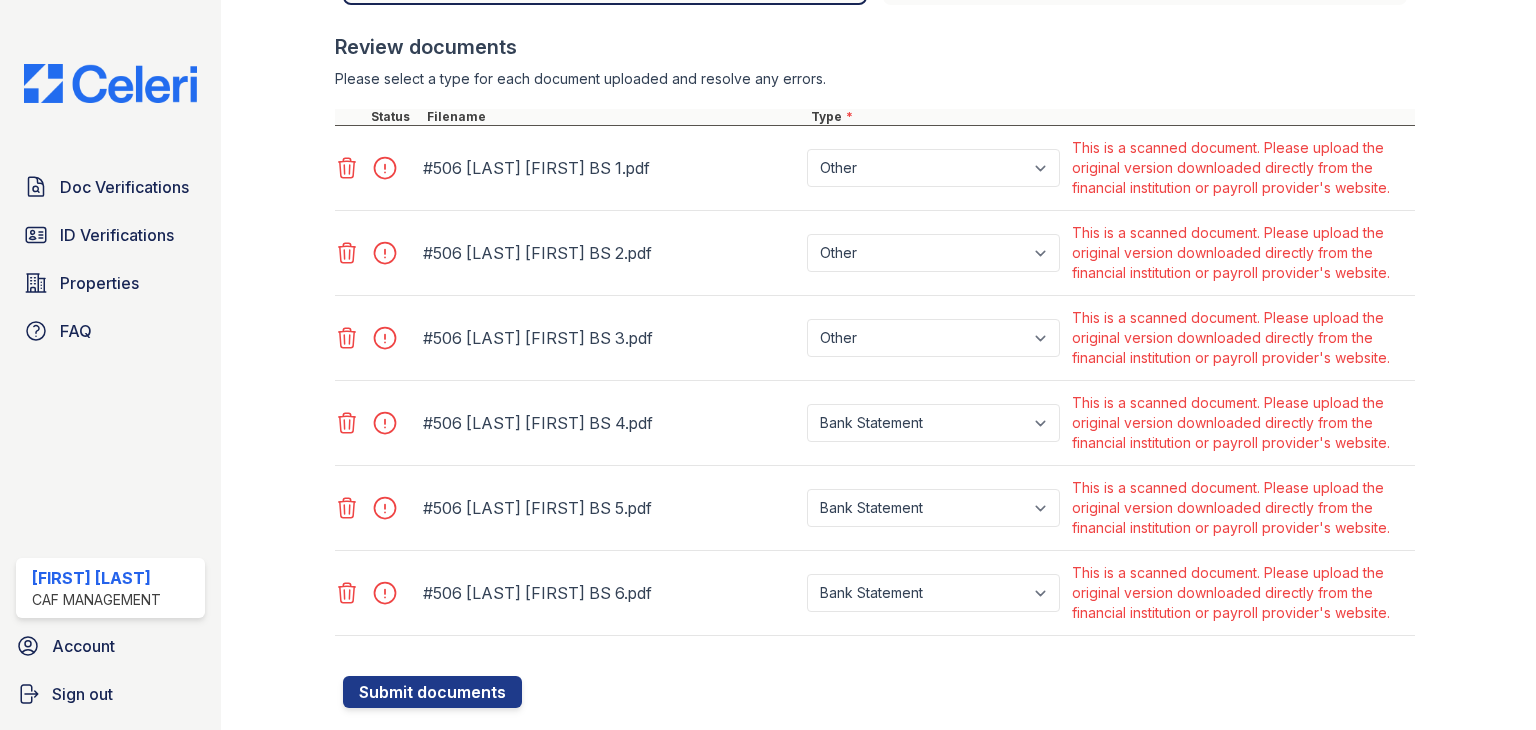 click on "Paystub
Bank Statement
Offer Letter
Tax Documents
Benefit Award Letter
Investment Account Statement
Other" at bounding box center (935, 423) 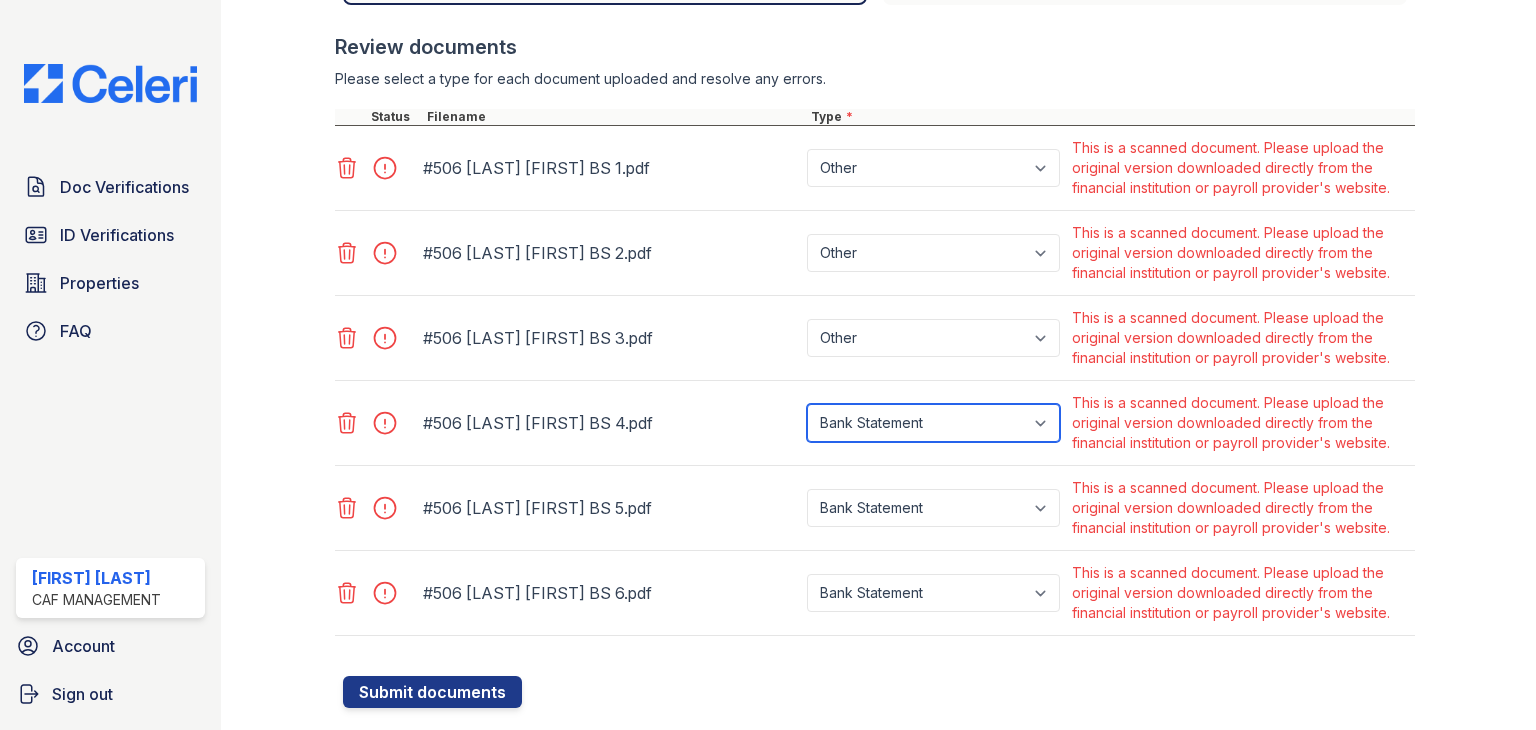 click on "Paystub
Bank Statement
Offer Letter
Tax Documents
Benefit Award Letter
Investment Account Statement
Other" at bounding box center [933, 423] 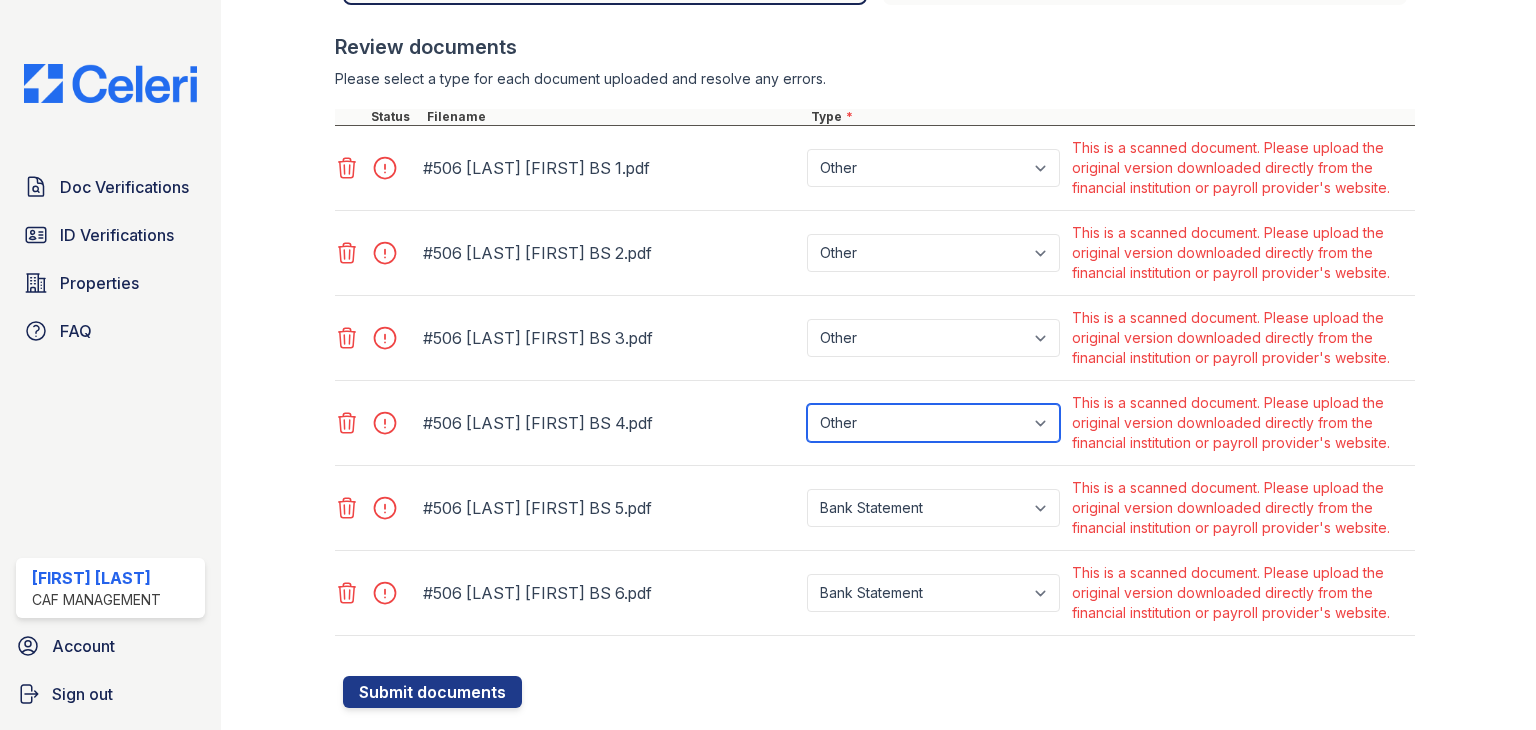 click on "Paystub
Bank Statement
Offer Letter
Tax Documents
Benefit Award Letter
Investment Account Statement
Other" at bounding box center (933, 423) 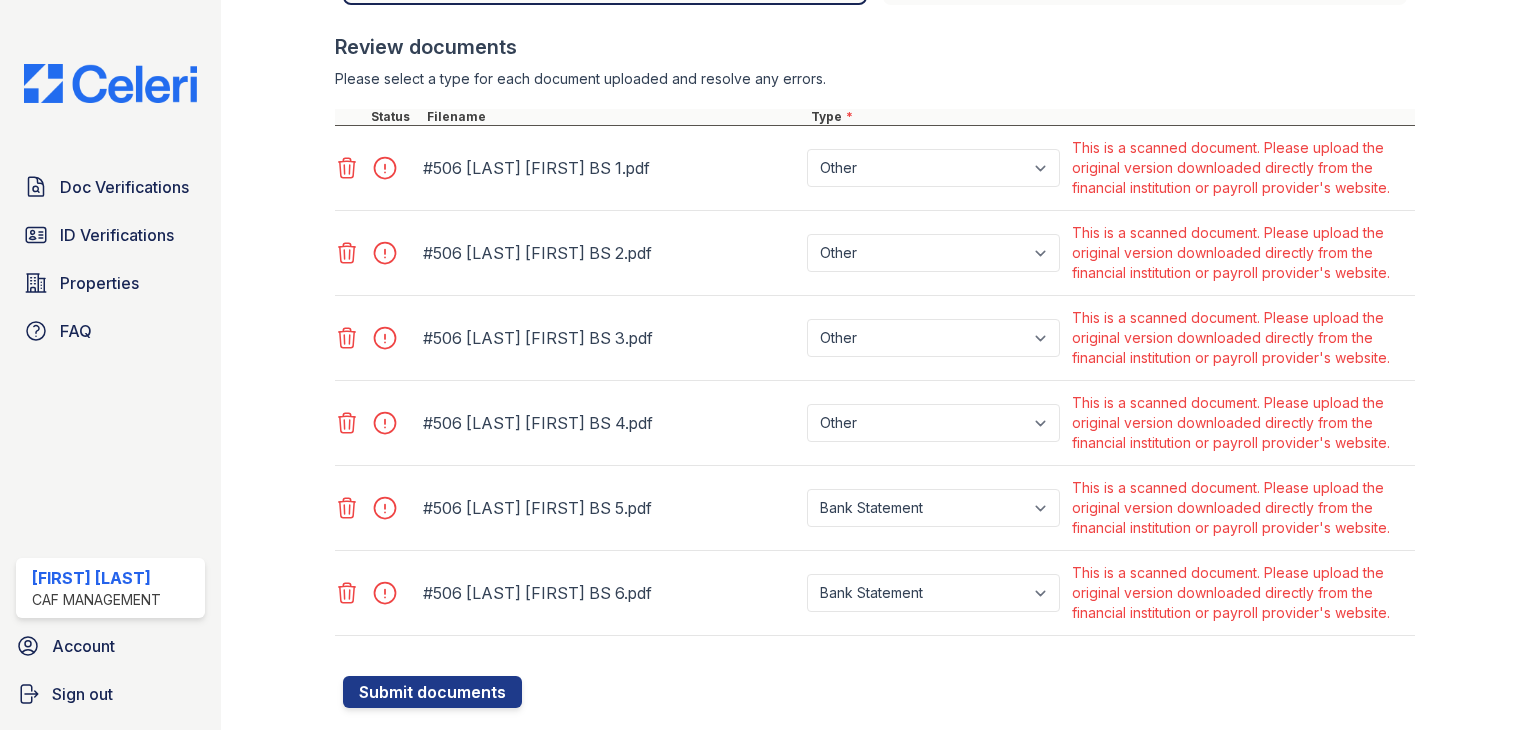 click on "Paystub
Bank Statement
Offer Letter
Tax Documents
Benefit Award Letter
Investment Account Statement
Other" at bounding box center (935, 593) 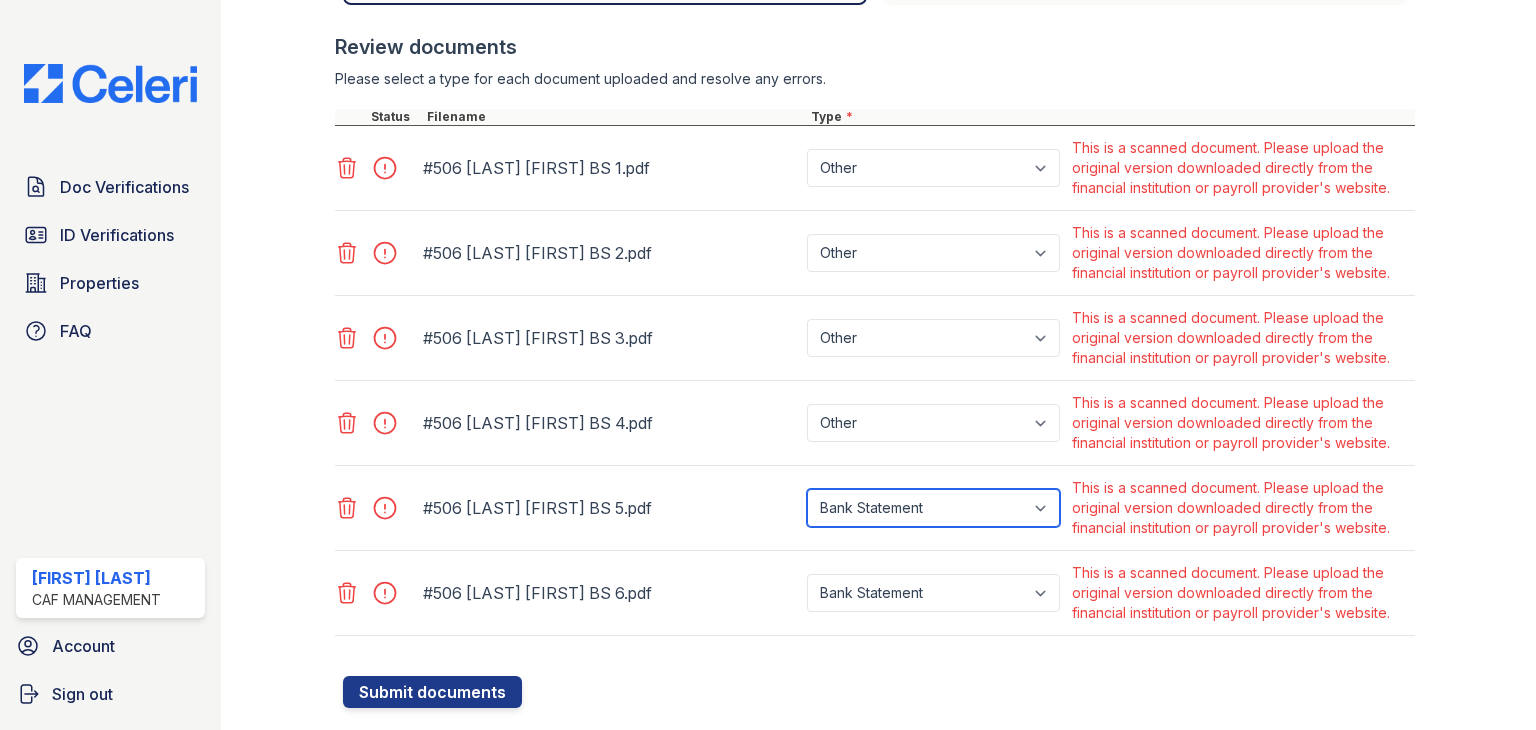 click on "Paystub
Bank Statement
Offer Letter
Tax Documents
Benefit Award Letter
Investment Account Statement
Other" at bounding box center (933, 508) 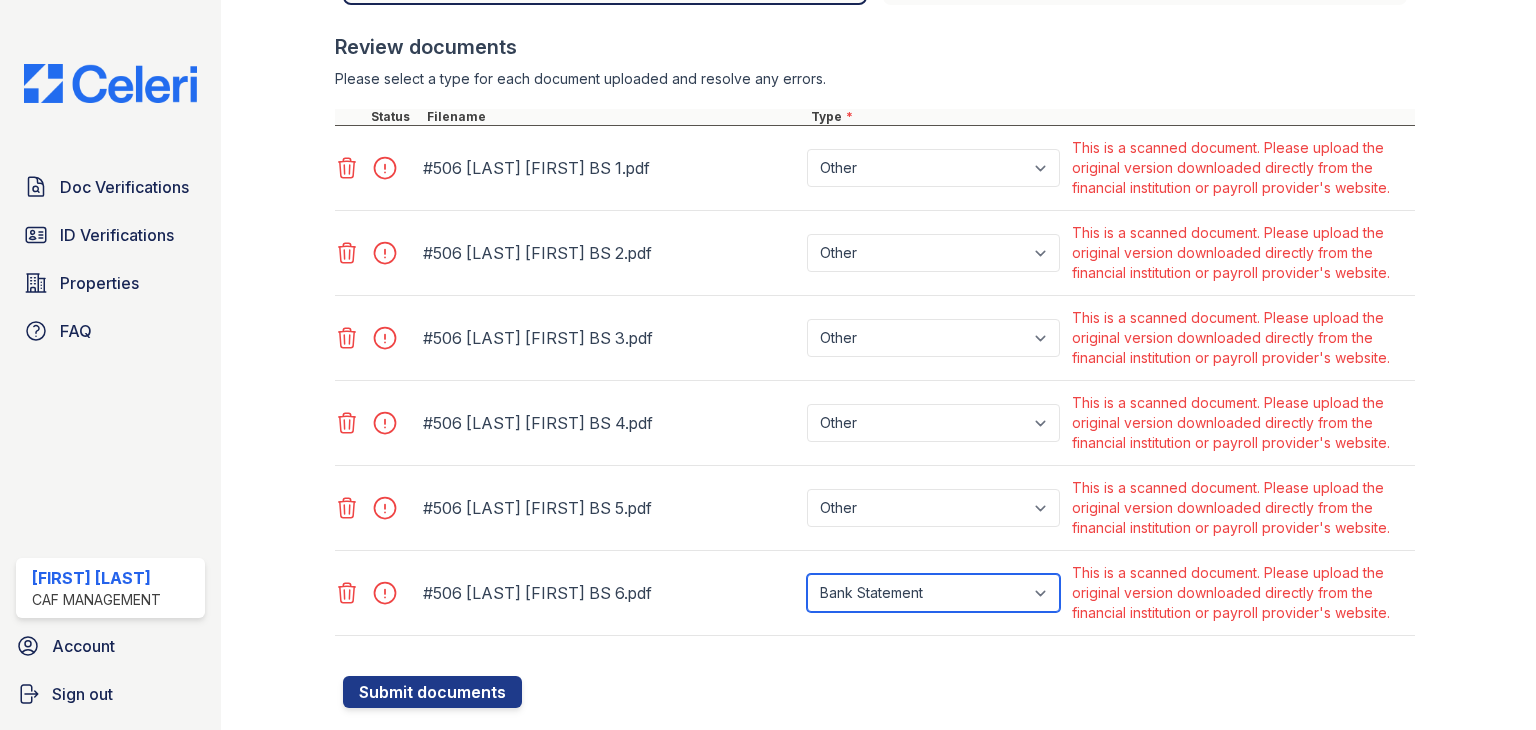 click on "Paystub
Bank Statement
Offer Letter
Tax Documents
Benefit Award Letter
Investment Account Statement
Other" at bounding box center [933, 593] 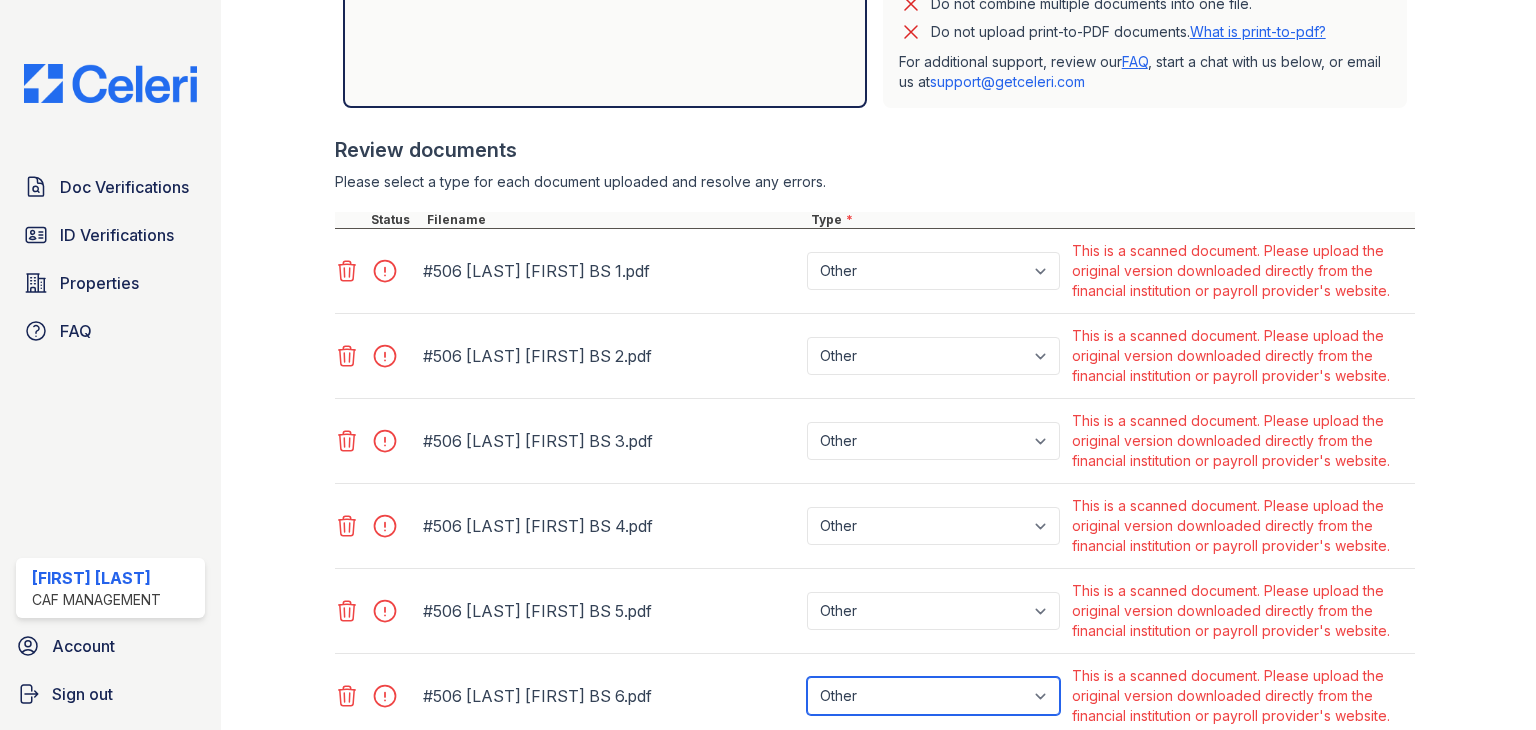 scroll, scrollTop: 780, scrollLeft: 0, axis: vertical 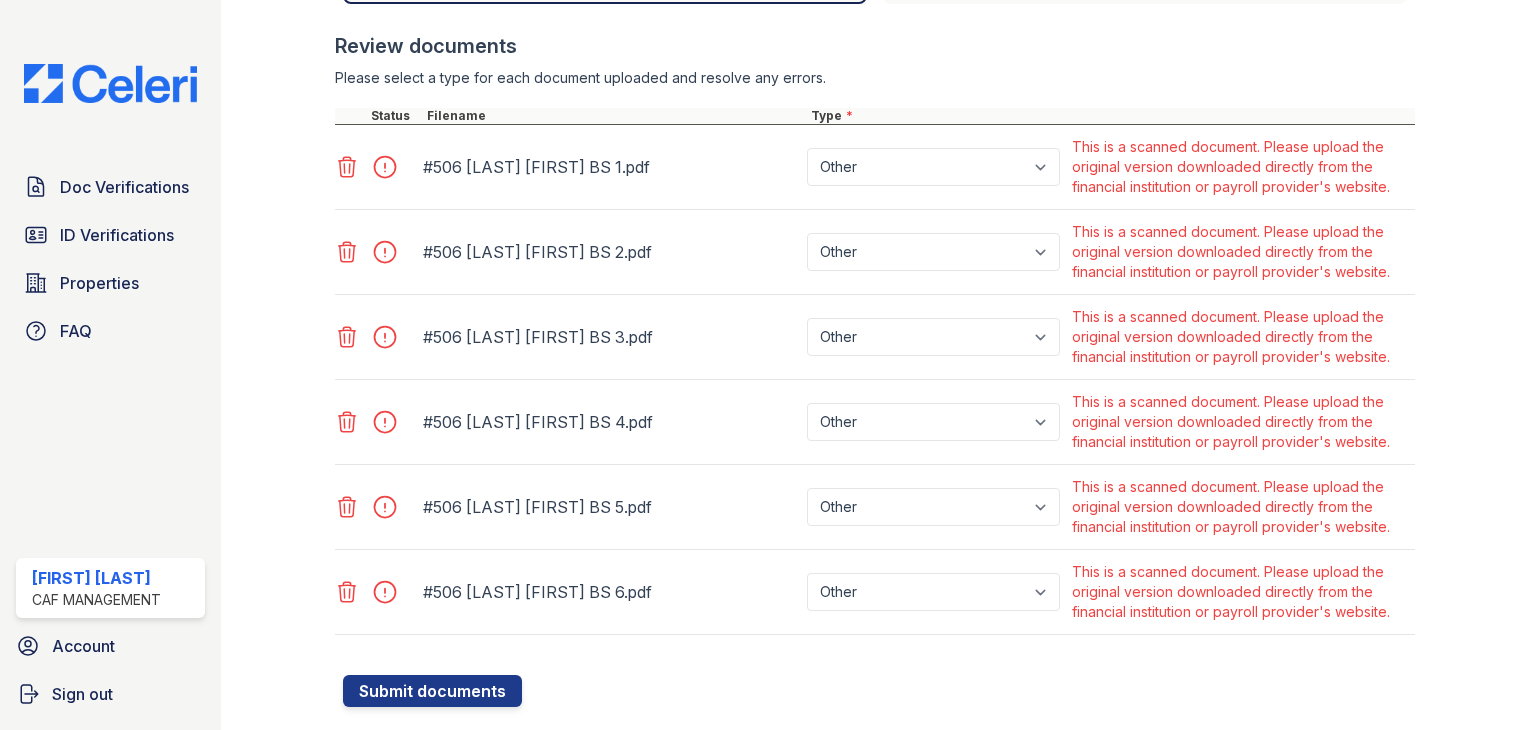drag, startPoint x: 1050, startPoint y: 152, endPoint x: 965, endPoint y: 75, distance: 114.69089 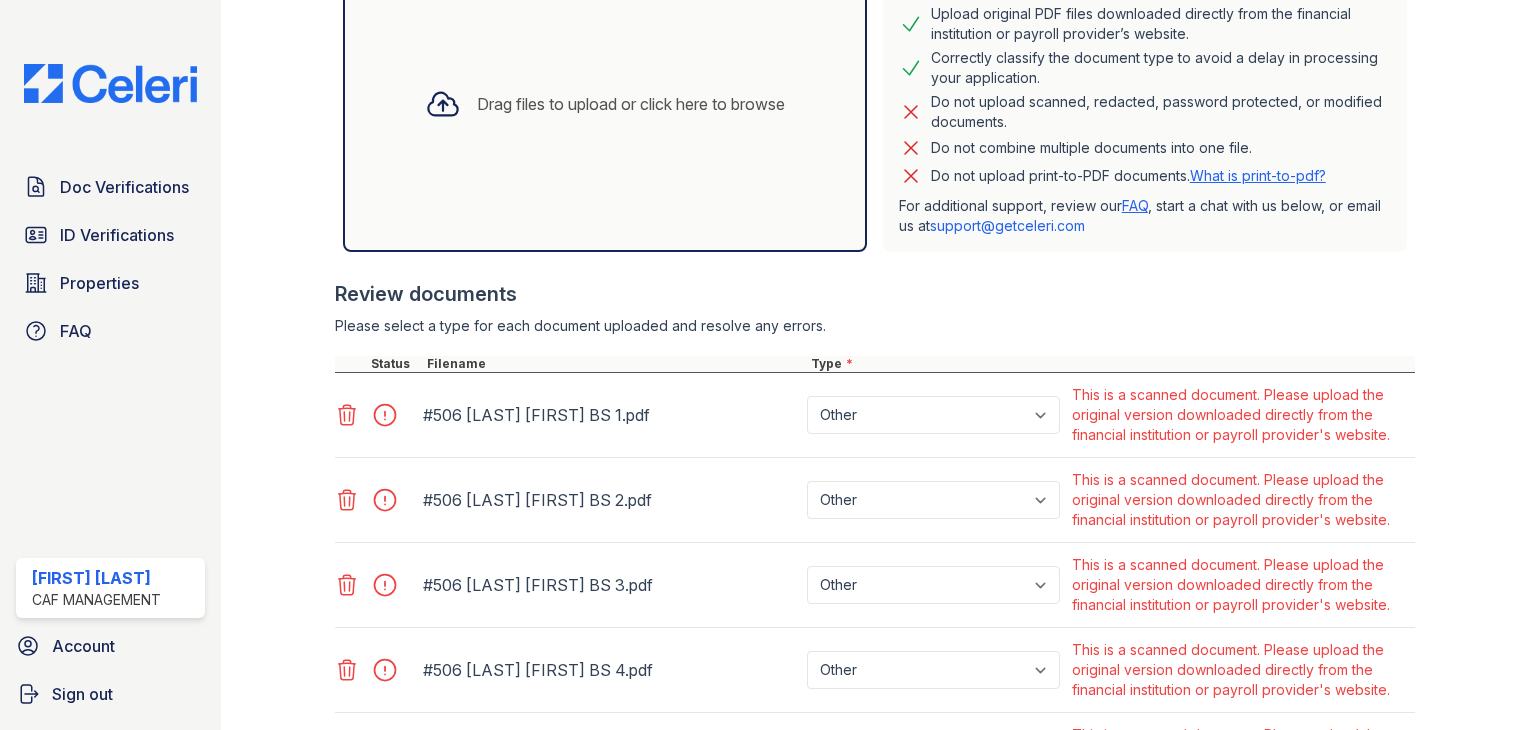 scroll, scrollTop: 823, scrollLeft: 0, axis: vertical 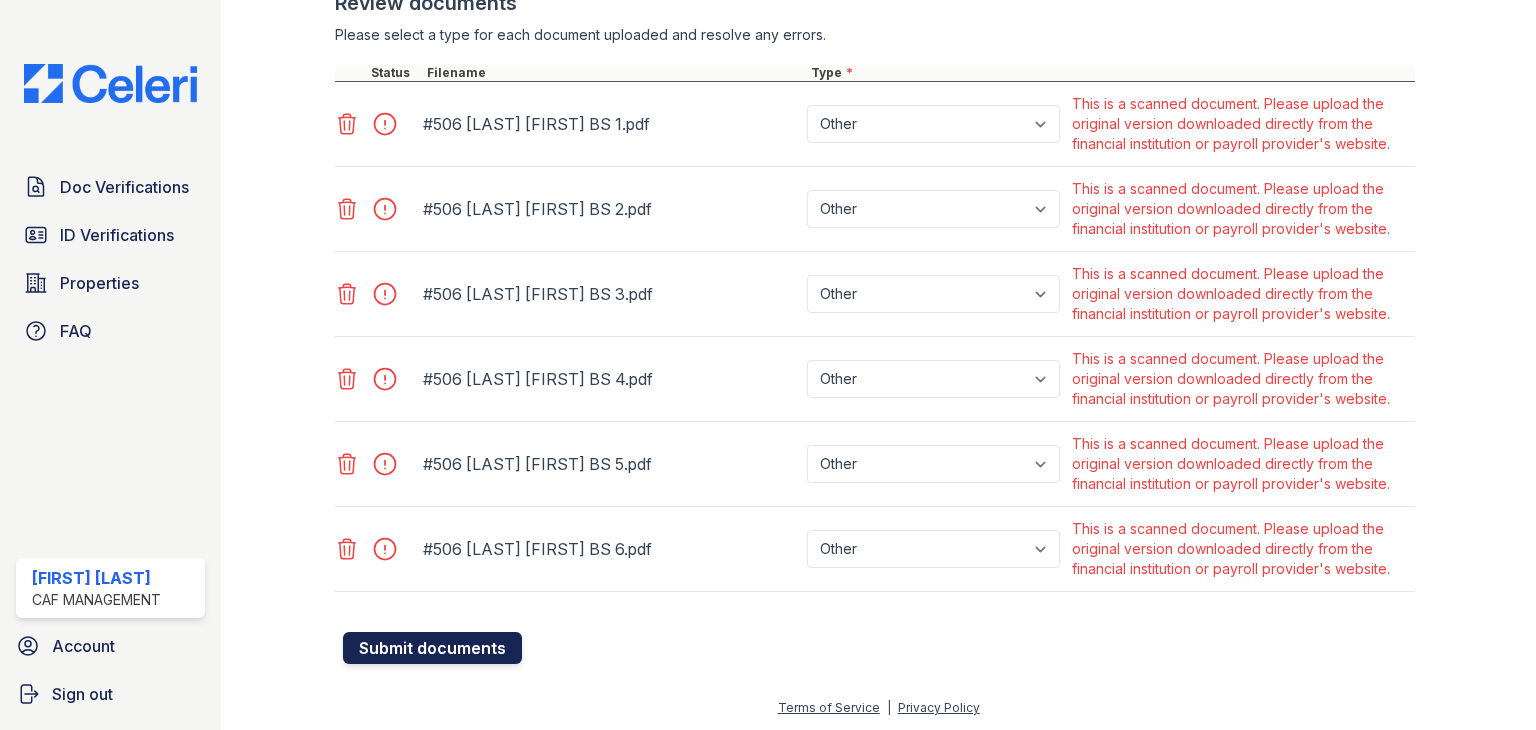 click on "Submit documents" at bounding box center [432, 648] 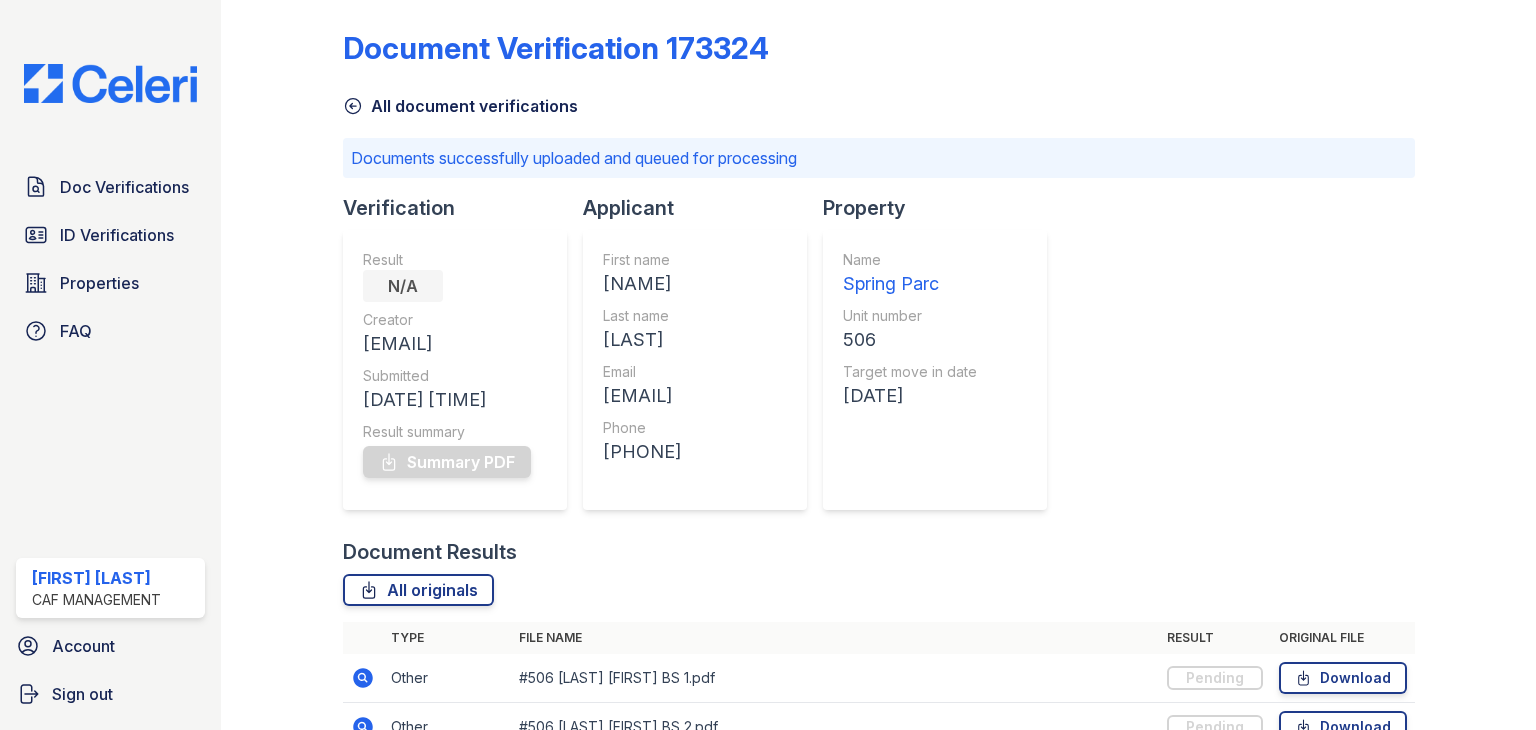 scroll, scrollTop: 315, scrollLeft: 0, axis: vertical 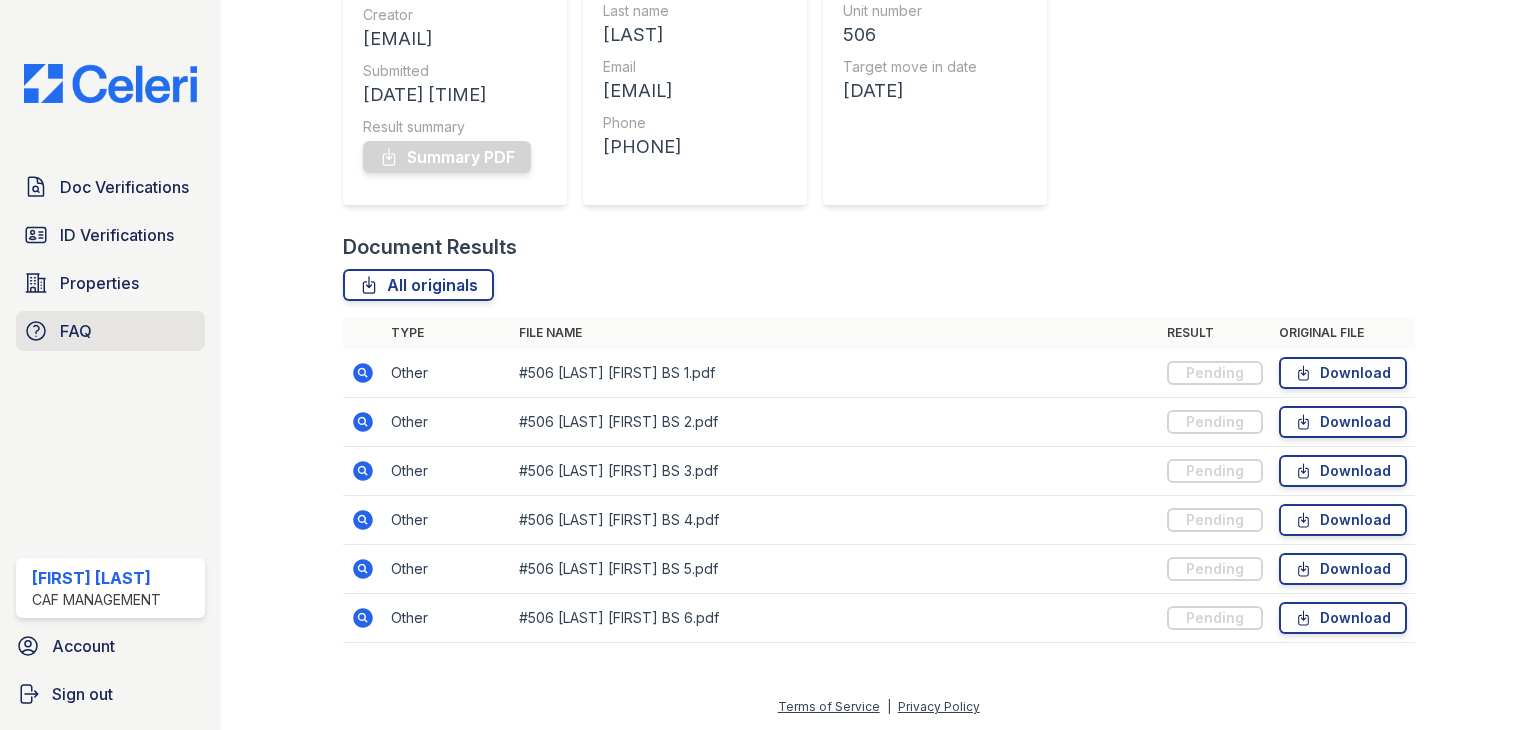 click on "FAQ" at bounding box center [76, 331] 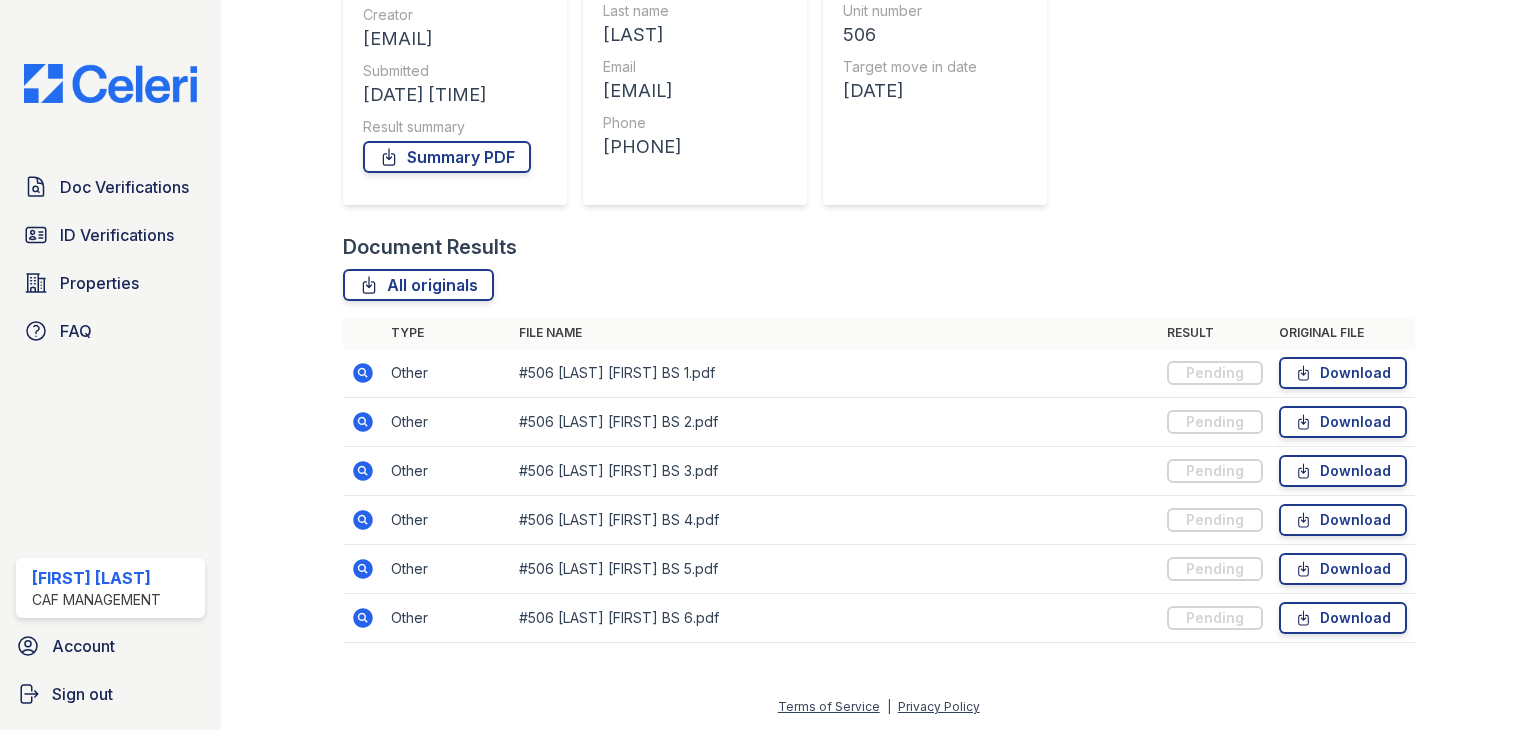 scroll, scrollTop: 314, scrollLeft: 0, axis: vertical 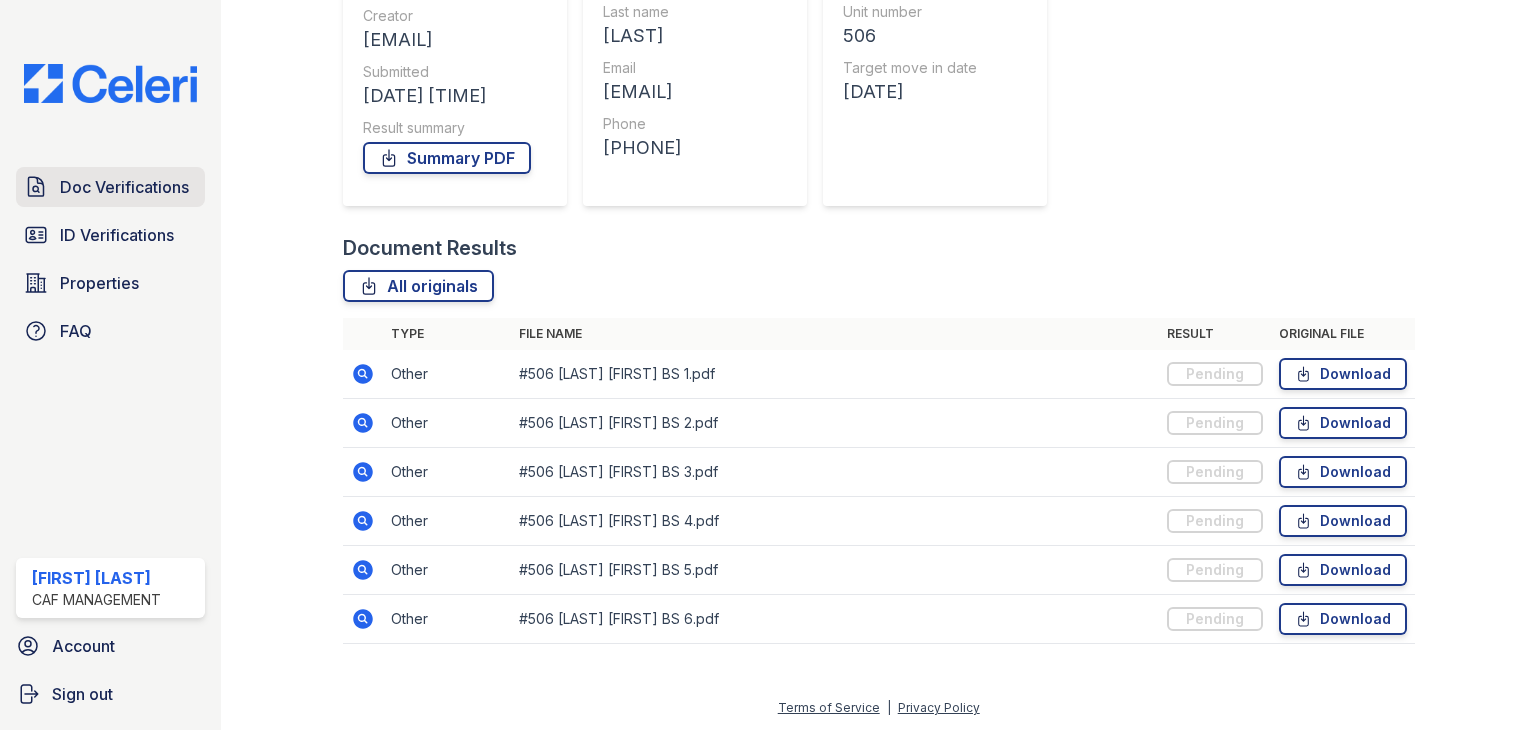 click on "Doc Verifications" at bounding box center [124, 187] 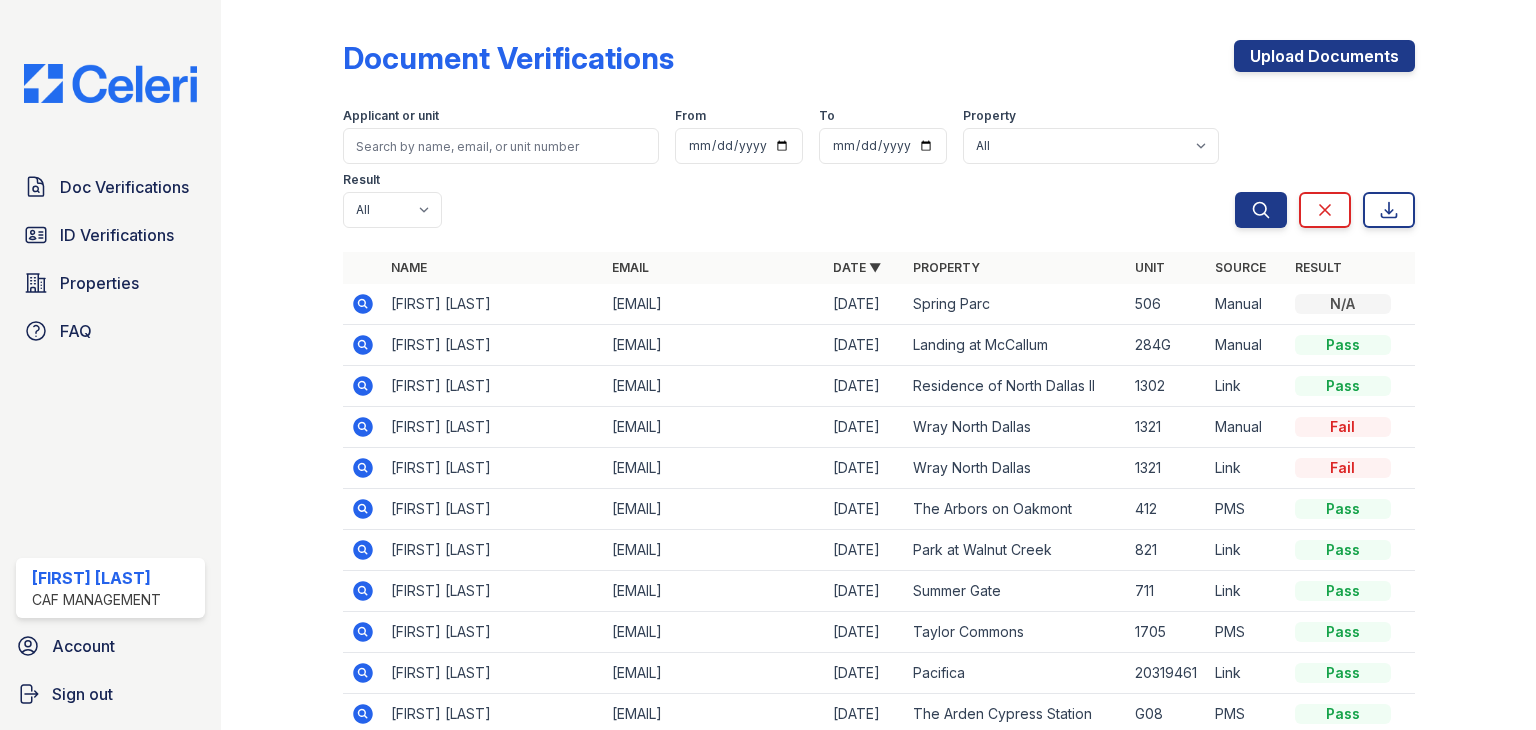click 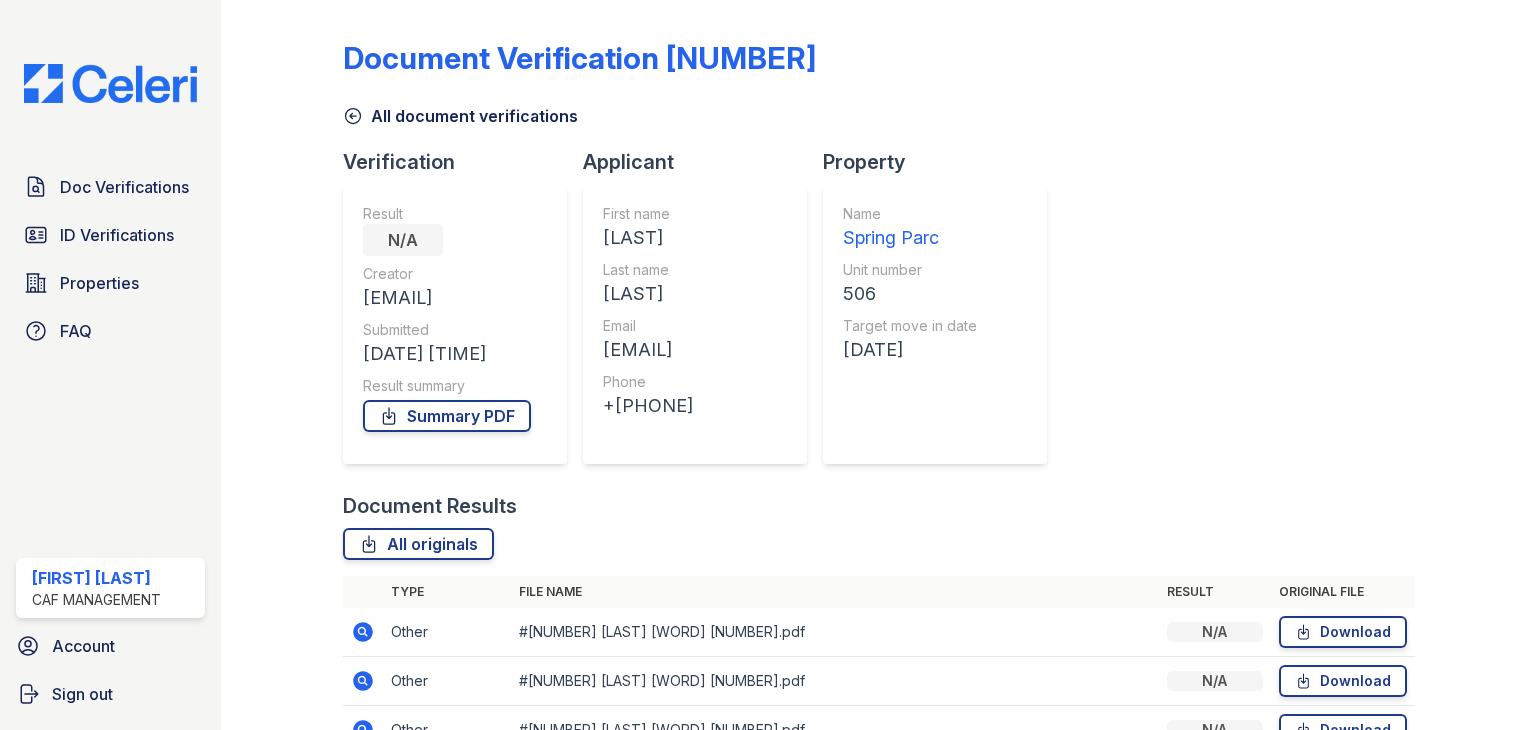 scroll, scrollTop: 0, scrollLeft: 0, axis: both 